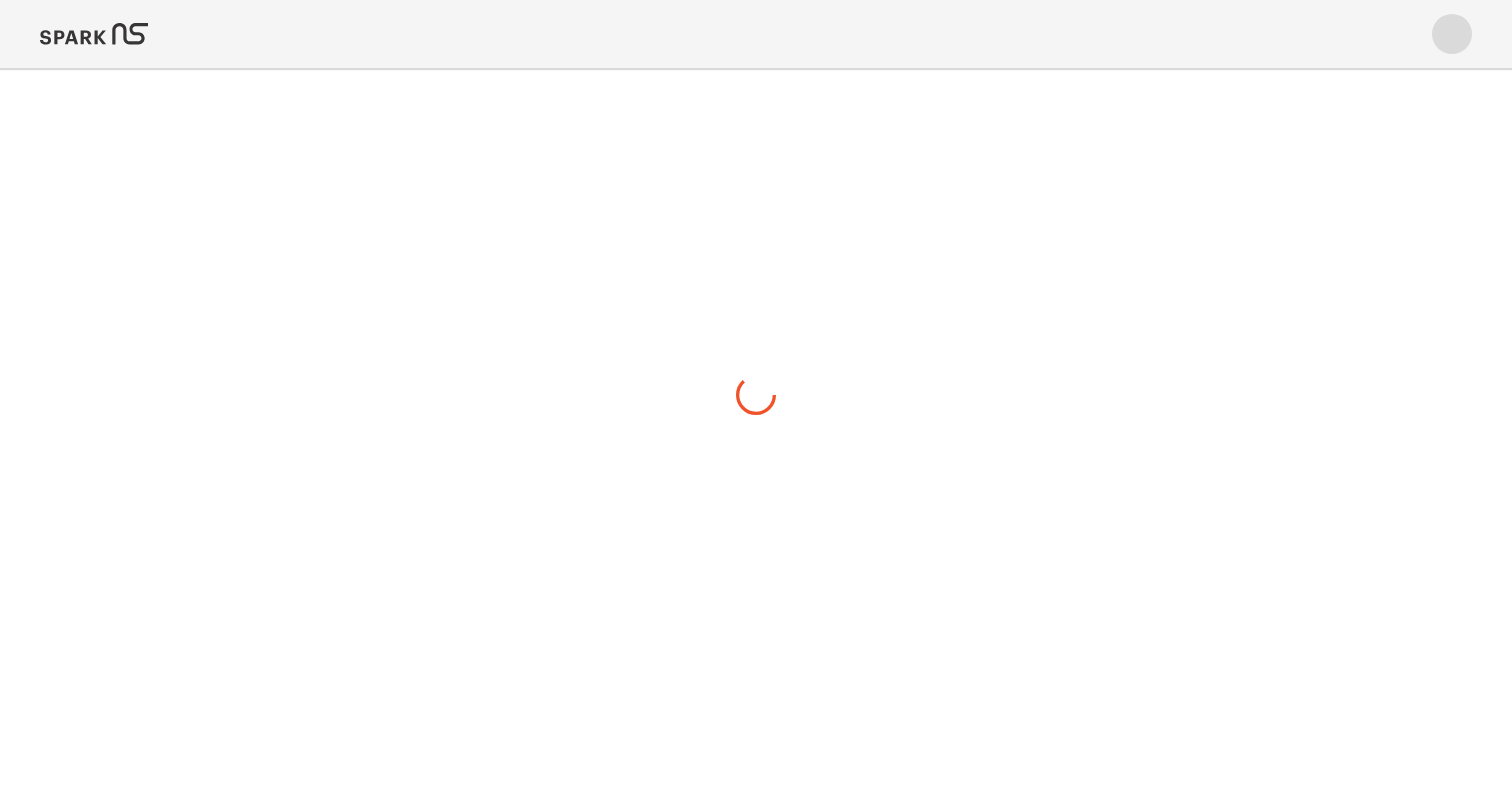 scroll, scrollTop: 0, scrollLeft: 0, axis: both 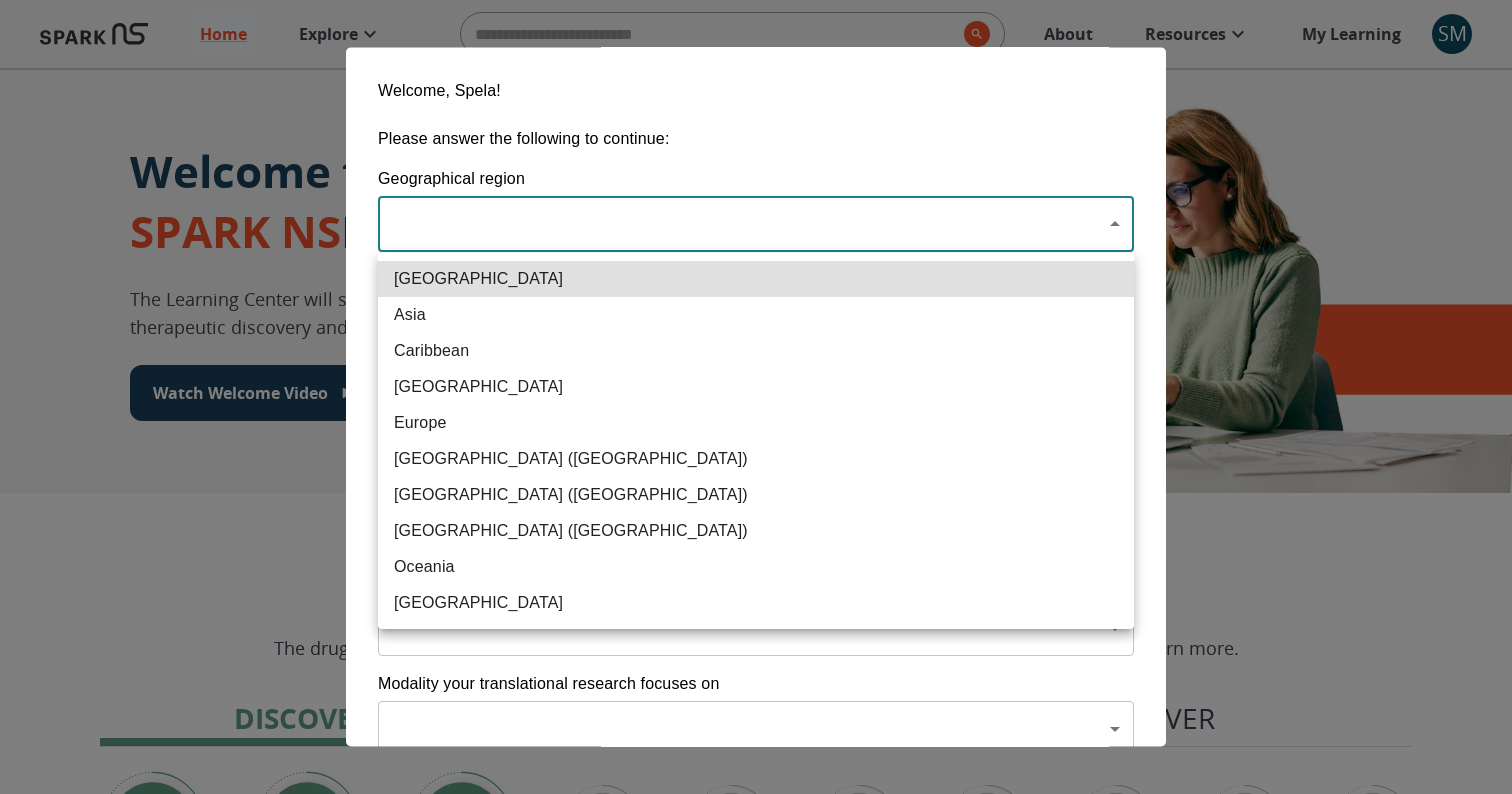 click on "Home Explore ​ About Resources My Learning SM Welcome to the SPARK NS  Learning Center The Learning Center will support your journey in translational research, therapeutic discovery and development, and commercialization. Watch Welcome Video The Drug Discovery and Development Process The drug development process typically has three phases. Discover, Develop, Deliver. Click each tab to learn more. Discover Develop Deliver Discover The Discover section covers foundational knowledge in drug discovery and
development, from identifying unmet medical need and understanding the disease to defining essential
product characteristics, therapeutic discovery, and optimization. You will also find information
supporting strategic planning, the basics of the market, and technology transfer as well as regulatory
and intellectual property considerations. Watch Video Your Learning, Your Way Courses Go to Courses Courses Go to Courses Modules Go to Modules Videos Go to Videos Contact Privacy" at bounding box center [756, 1253] 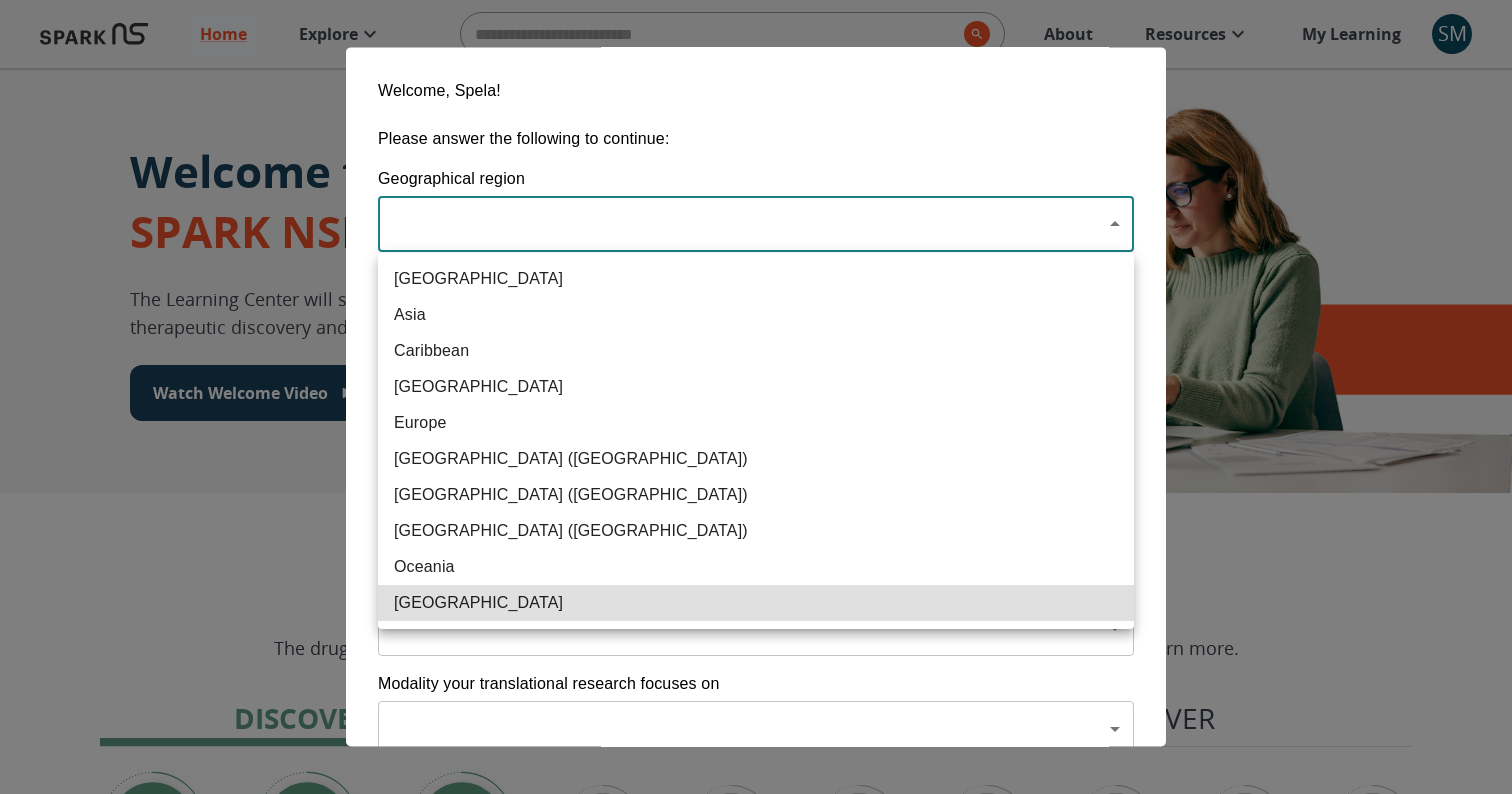 click on "Europe" at bounding box center (756, 423) 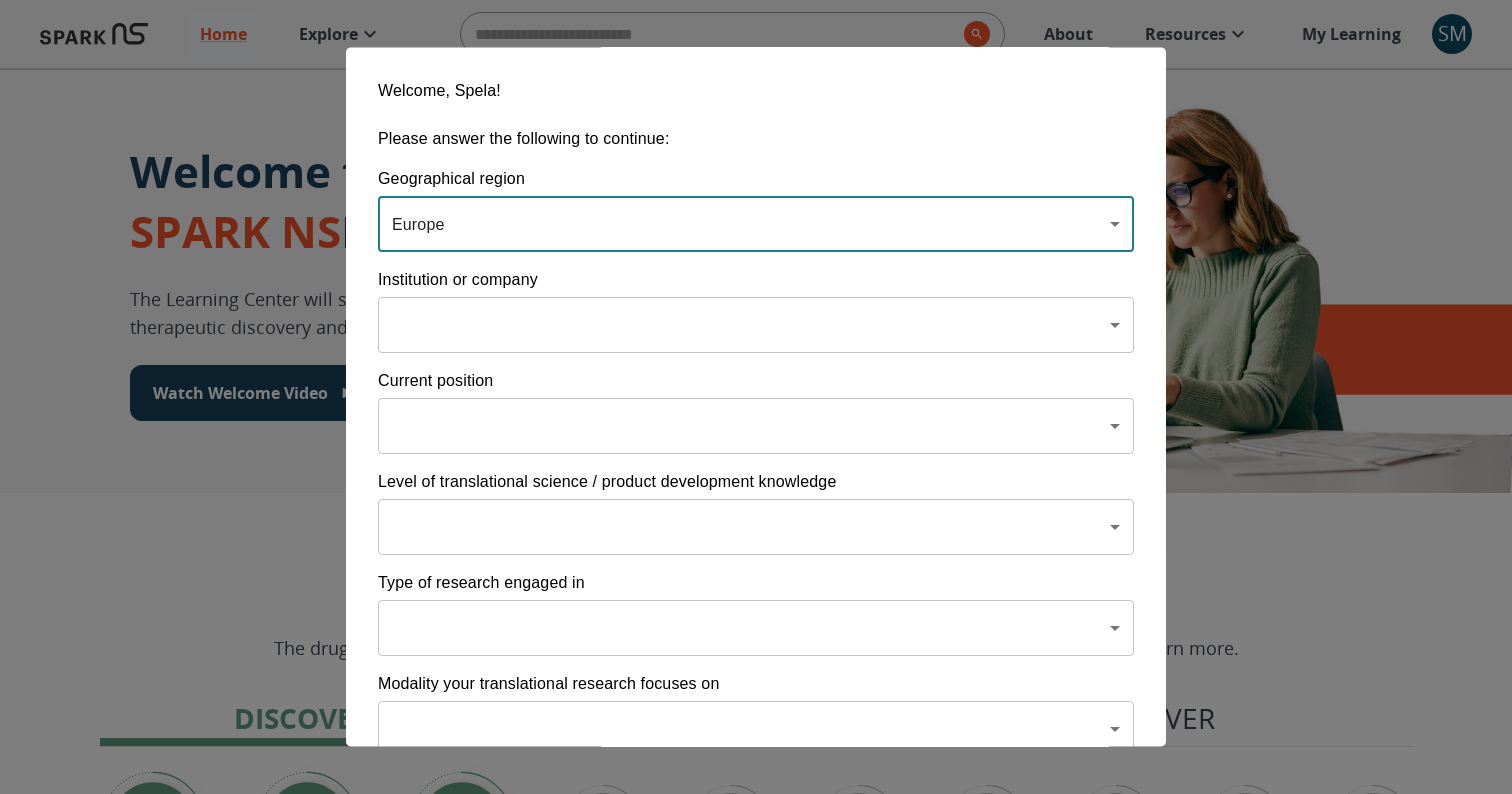 click on "Home Explore ​ About Resources My Learning SM Welcome to the SPARK NS  Learning Center The Learning Center will support your journey in translational research, therapeutic discovery and development, and commercialization. Watch Welcome Video The Drug Discovery and Development Process The drug development process typically has three phases. Discover, Develop, Deliver. Click each tab to learn more. Discover Develop Deliver Discover The Discover section covers foundational knowledge in drug discovery and
development, from identifying unmet medical need and understanding the disease to defining essential
product characteristics, therapeutic discovery, and optimization. You will also find information
supporting strategic planning, the basics of the market, and technology transfer as well as regulatory
and intellectual property considerations. Watch Video Your Learning, Your Way Courses Go to Courses Courses Go to Courses Modules Go to Modules Videos Go to Videos Contact Privacy" at bounding box center (756, 1253) 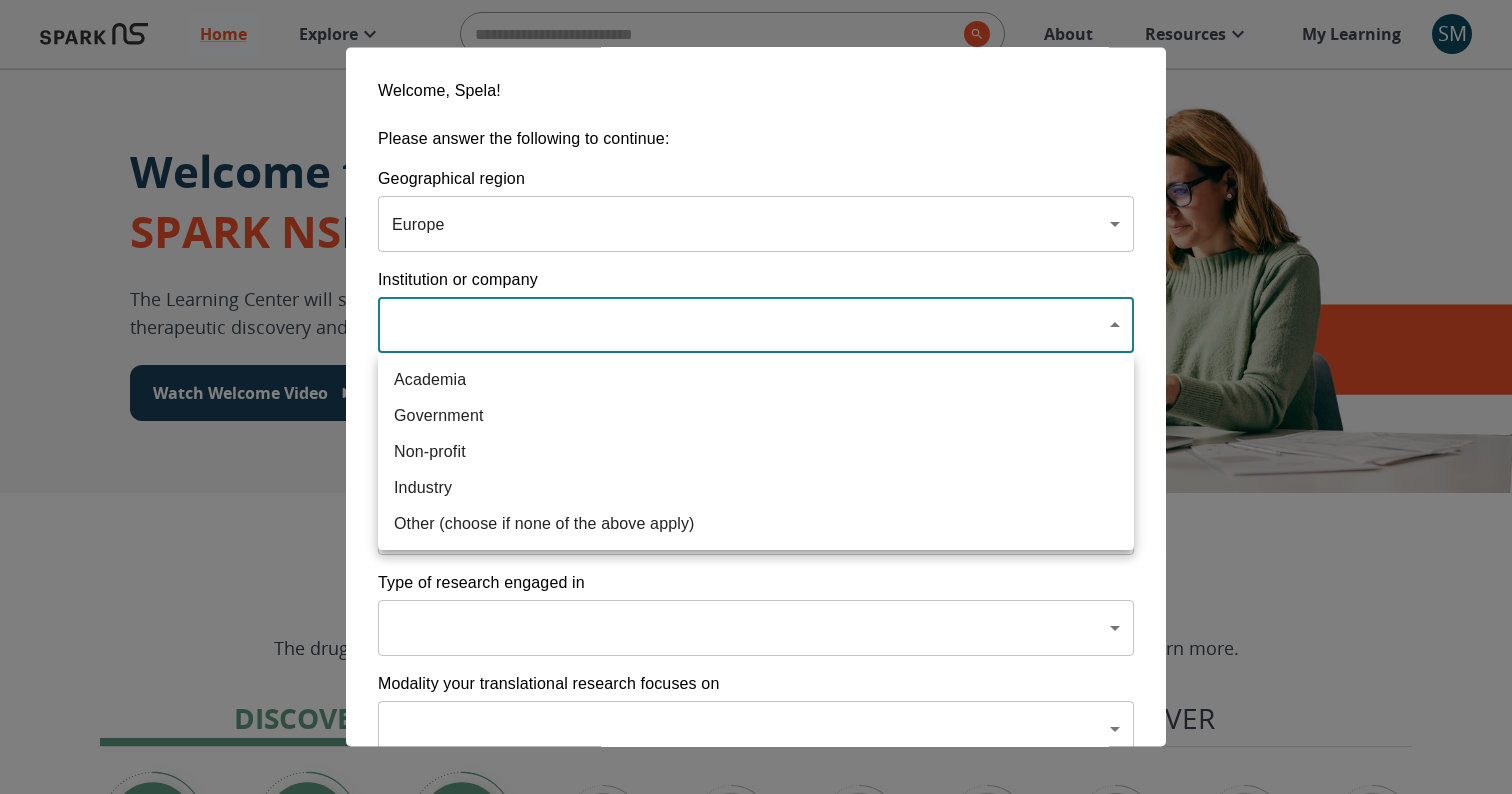 click on "Non-profit" at bounding box center [756, 452] 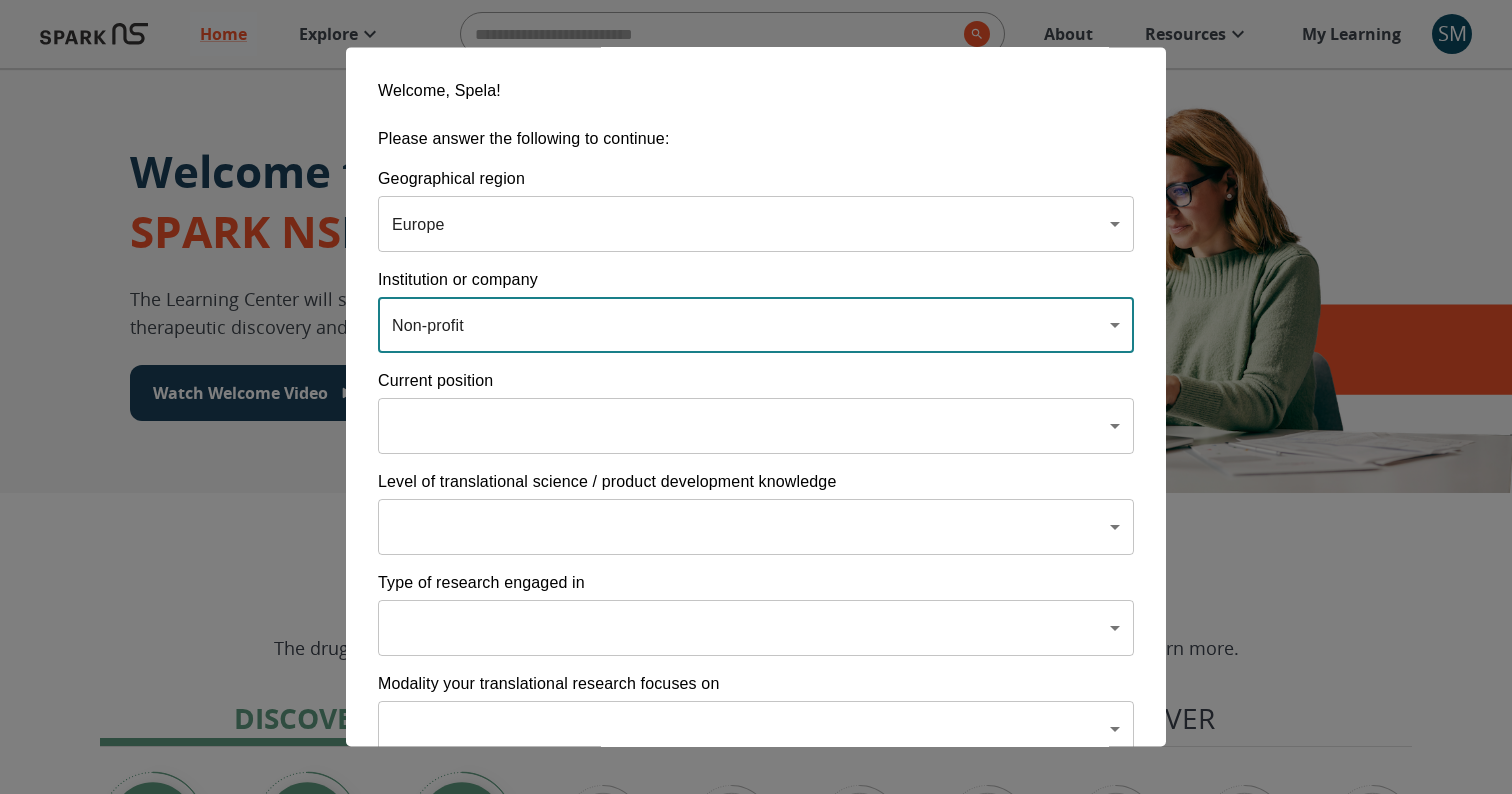 click on "Home Explore ​ About Resources My Learning SM Welcome to the SPARK NS  Learning Center The Learning Center will support your journey in translational research, therapeutic discovery and development, and commercialization. Watch Welcome Video The Drug Discovery and Development Process The drug development process typically has three phases. Discover, Develop, Deliver. Click each tab to learn more. Discover Develop Deliver Discover The Discover section covers foundational knowledge in drug discovery and
development, from identifying unmet medical need and understanding the disease to defining essential
product characteristics, therapeutic discovery, and optimization. You will also find information
supporting strategic planning, the basics of the market, and technology transfer as well as regulatory
and intellectual property considerations. Watch Video Your Learning, Your Way Courses Go to Courses Courses Go to Courses Modules Go to Modules Videos Go to Videos Contact Privacy" at bounding box center [756, 1253] 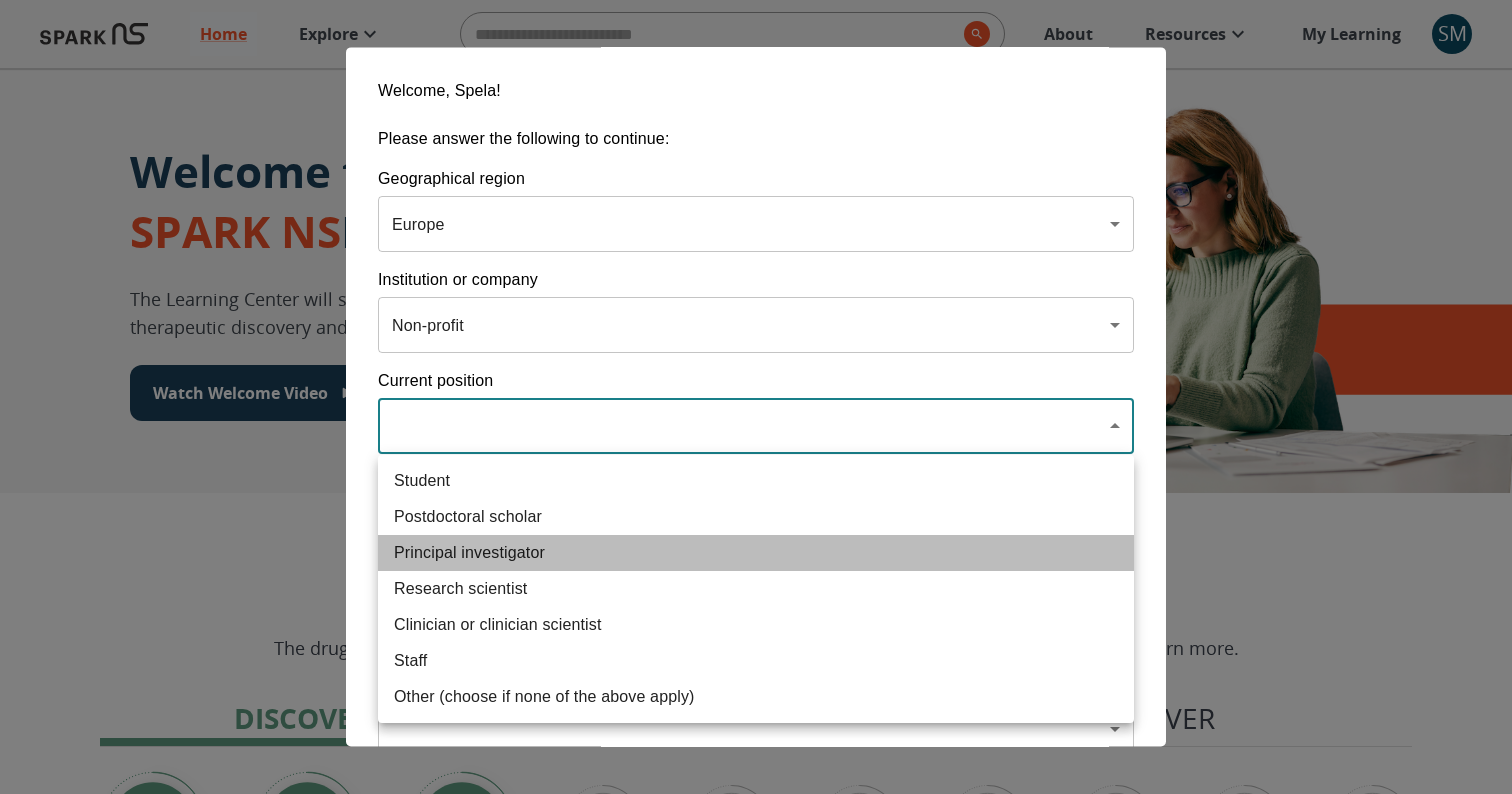 click on "Principal investigator" at bounding box center (756, 553) 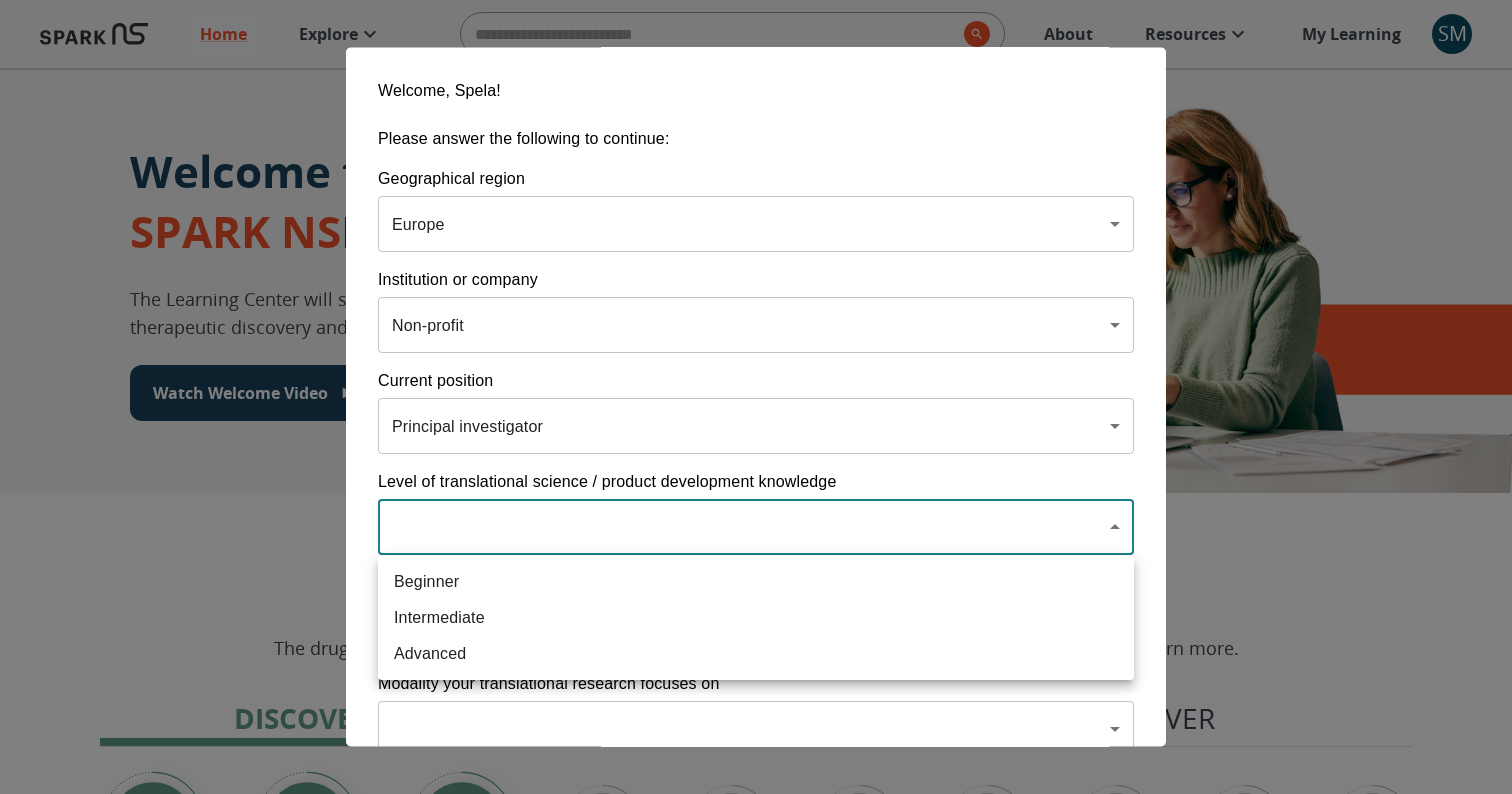 click on "Home Explore ​ About Resources My Learning SM Welcome to the SPARK NS  Learning Center The Learning Center will support your journey in translational research, therapeutic discovery and development, and commercialization. Watch Welcome Video The Drug Discovery and Development Process The drug development process typically has three phases. Discover, Develop, Deliver. Click each tab to learn more. Discover Develop Deliver Discover The Discover section covers foundational knowledge in drug discovery and
development, from identifying unmet medical need and understanding the disease to defining essential
product characteristics, therapeutic discovery, and optimization. You will also find information
supporting strategic planning, the basics of the market, and technology transfer as well as regulatory
and intellectual property considerations. Watch Video Your Learning, Your Way Courses Go to Courses Courses Go to Courses Modules Go to Modules Videos Go to Videos Contact Privacy" at bounding box center [756, 1253] 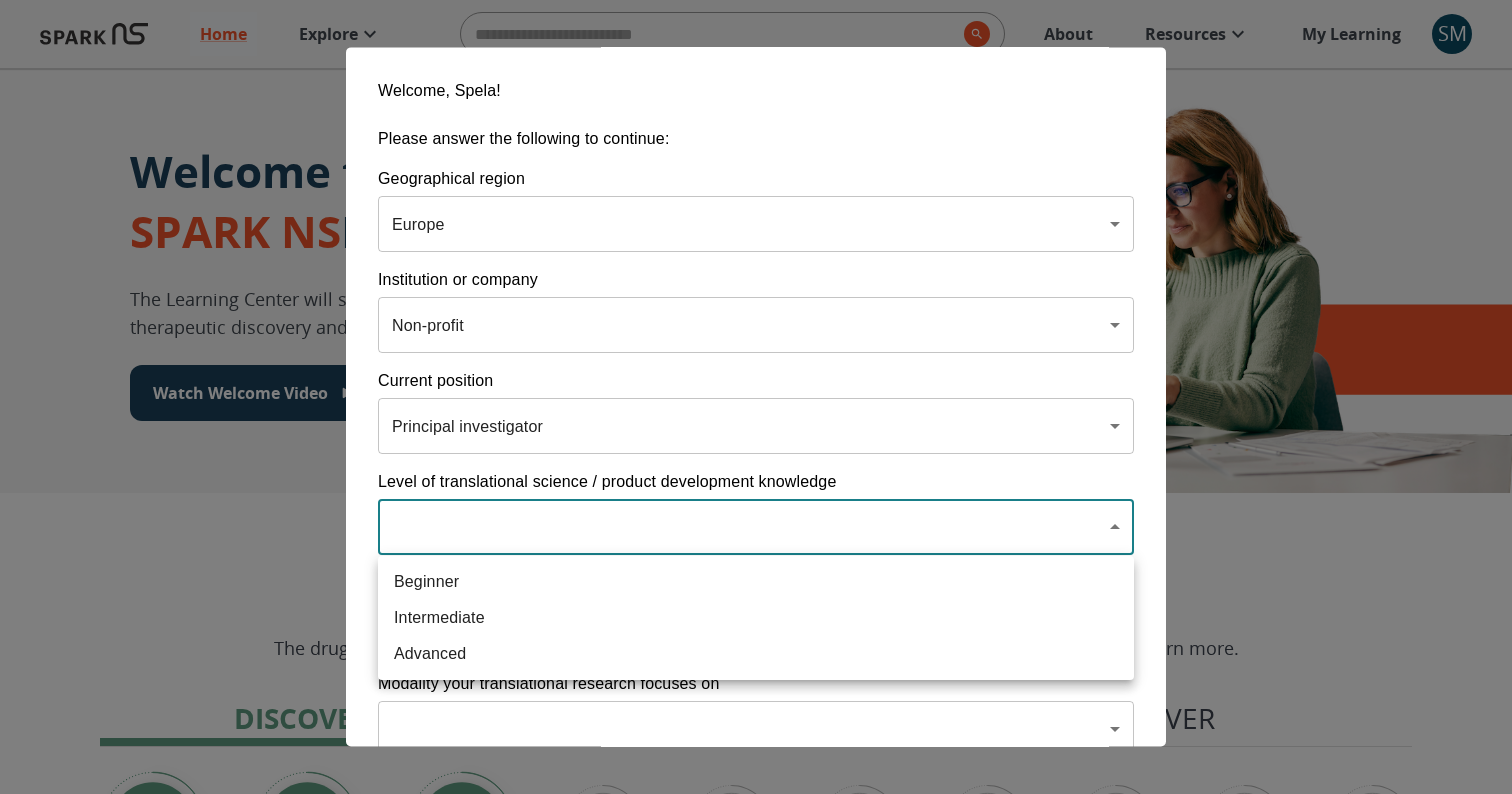 click on "Intermediate" at bounding box center [756, 618] 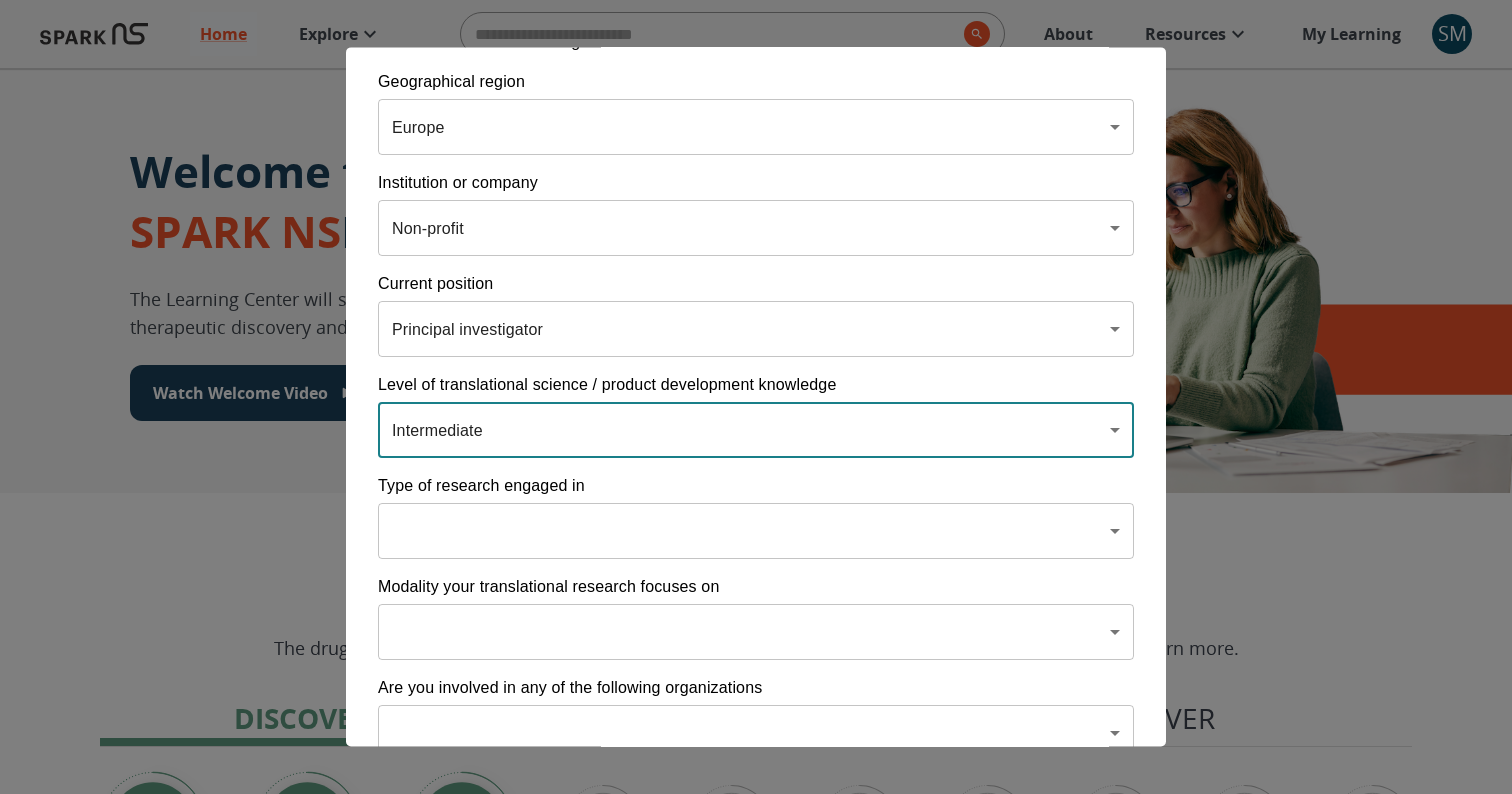 scroll, scrollTop: 103, scrollLeft: 0, axis: vertical 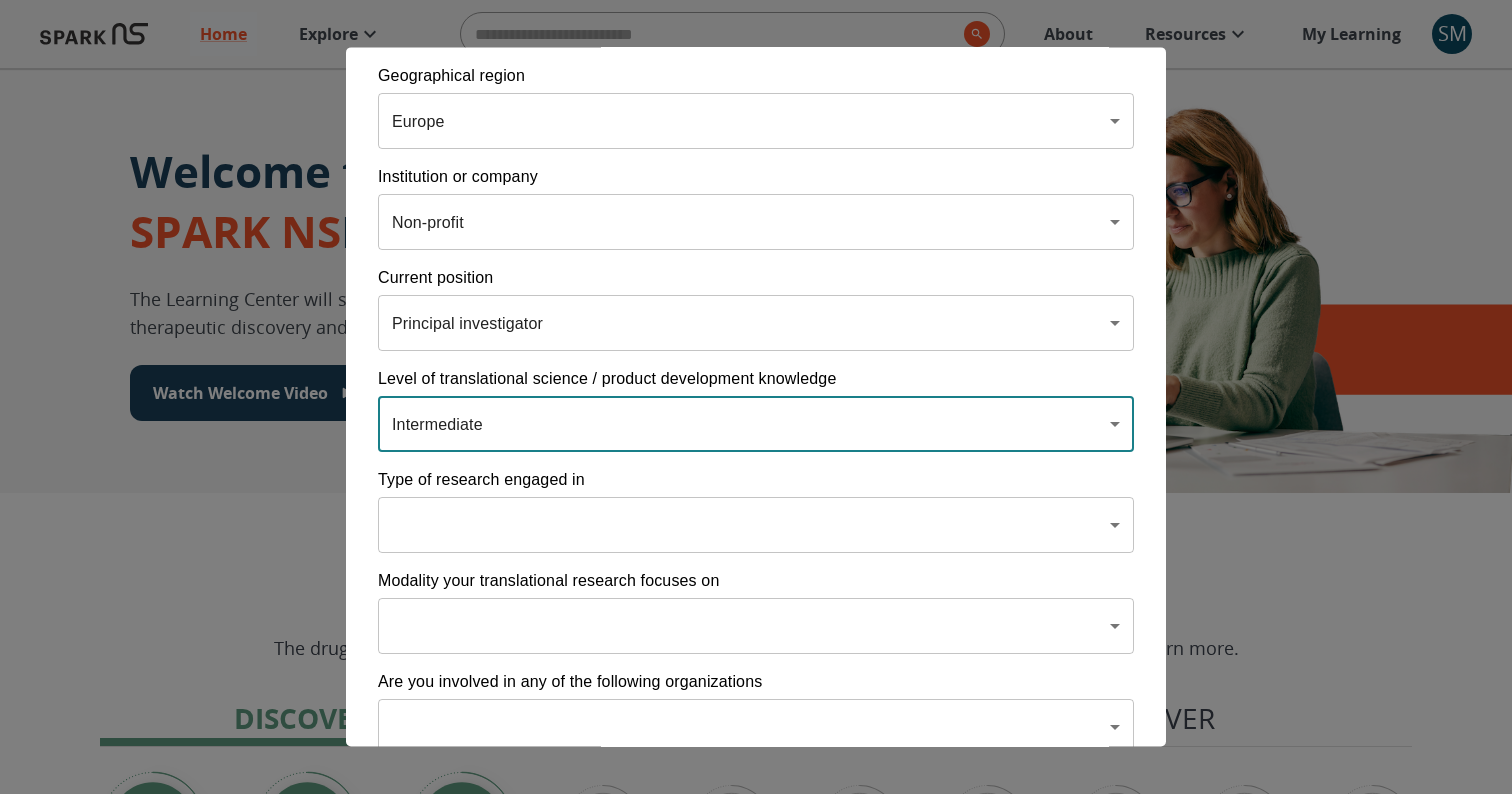 click on "Home Explore ​ About Resources My Learning SM Welcome to the SPARK NS  Learning Center The Learning Center will support your journey in translational research, therapeutic discovery and development, and commercialization. Watch Welcome Video The Drug Discovery and Development Process The drug development process typically has three phases. Discover, Develop, Deliver. Click each tab to learn more. Discover Develop Deliver Discover The Discover section covers foundational knowledge in drug discovery and
development, from identifying unmet medical need and understanding the disease to defining essential
product characteristics, therapeutic discovery, and optimization. You will also find information
supporting strategic planning, the basics of the market, and technology transfer as well as regulatory
and intellectual property considerations. Watch Video Your Learning, Your Way Courses Go to Courses Courses Go to Courses Modules Go to Modules Videos Go to Videos Contact Privacy" at bounding box center (756, 1253) 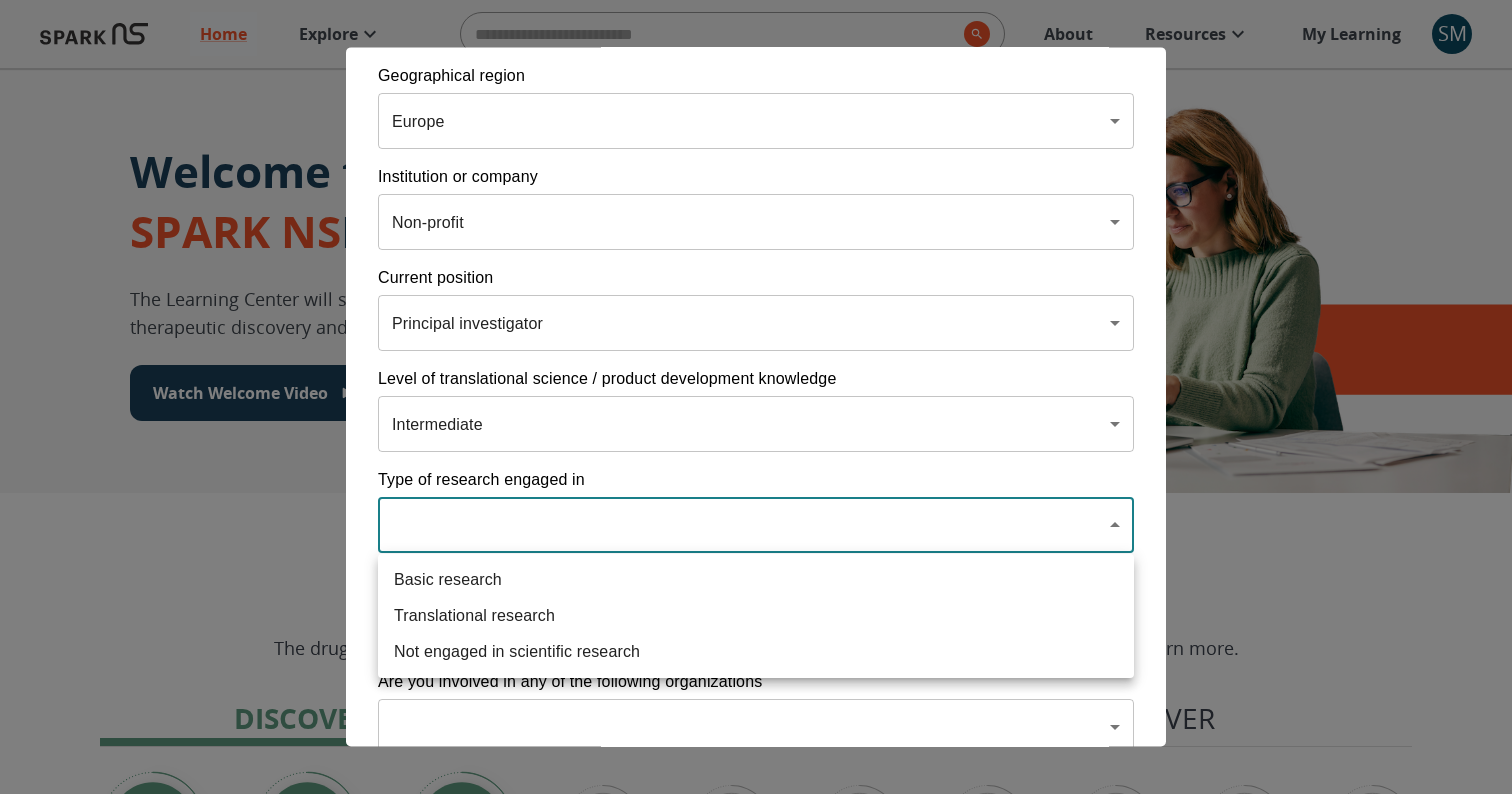 click on "Translational research" at bounding box center [756, 616] 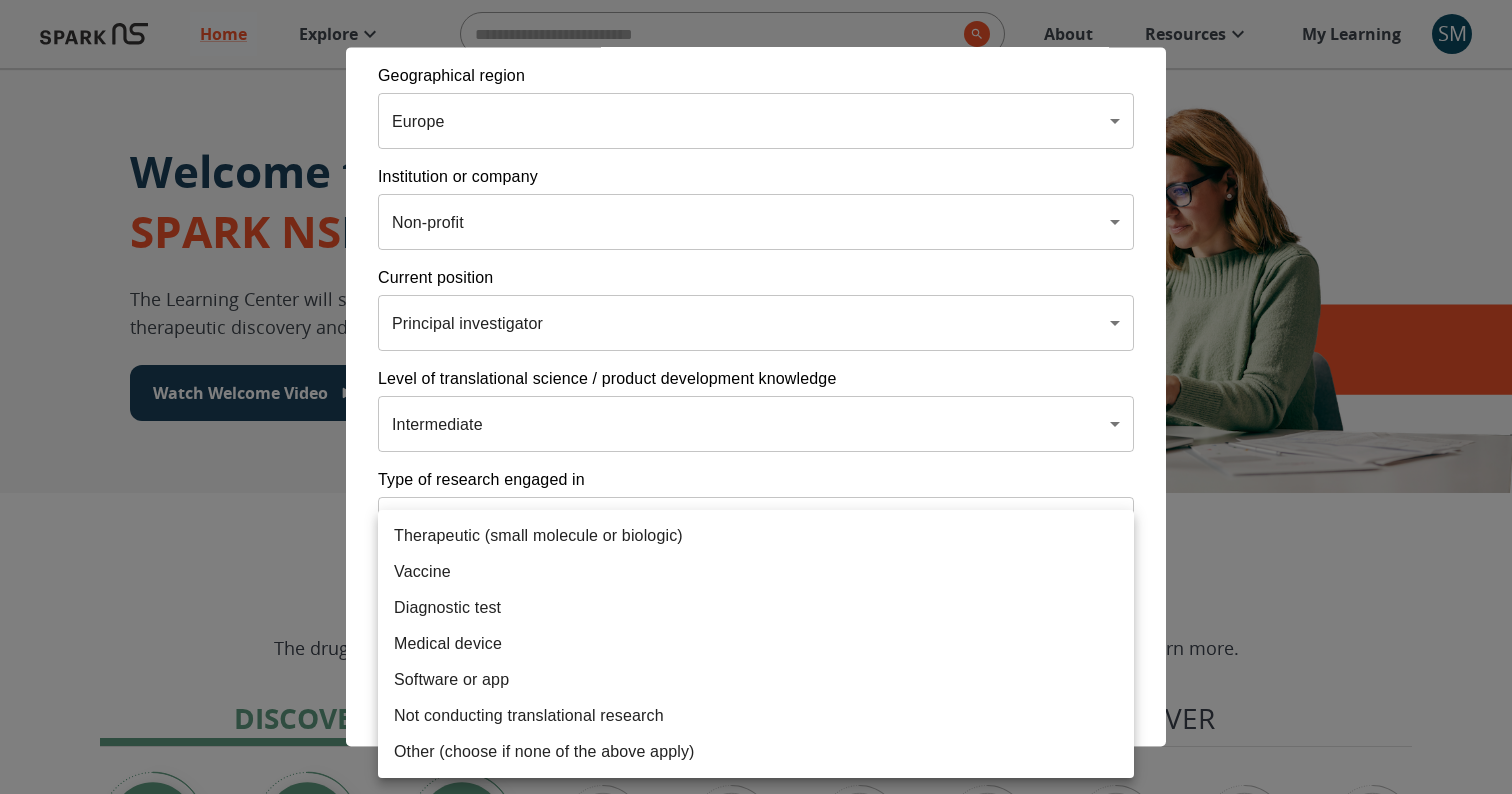 click on "Home Explore ​ About Resources My Learning SM Welcome to the SPARK NS  Learning Center The Learning Center will support your journey in translational research, therapeutic discovery and development, and commercialization. Watch Welcome Video The Drug Discovery and Development Process The drug development process typically has three phases. Discover, Develop, Deliver. Click each tab to learn more. Discover Develop Deliver Discover The Discover section covers foundational knowledge in drug discovery and
development, from identifying unmet medical need and understanding the disease to defining essential
product characteristics, therapeutic discovery, and optimization. You will also find information
supporting strategic planning, the basics of the market, and technology transfer as well as regulatory
and intellectual property considerations. Watch Video Your Learning, Your Way Courses Go to Courses Courses Go to Courses Modules Go to Modules Videos Go to Videos Contact Privacy" at bounding box center (756, 1253) 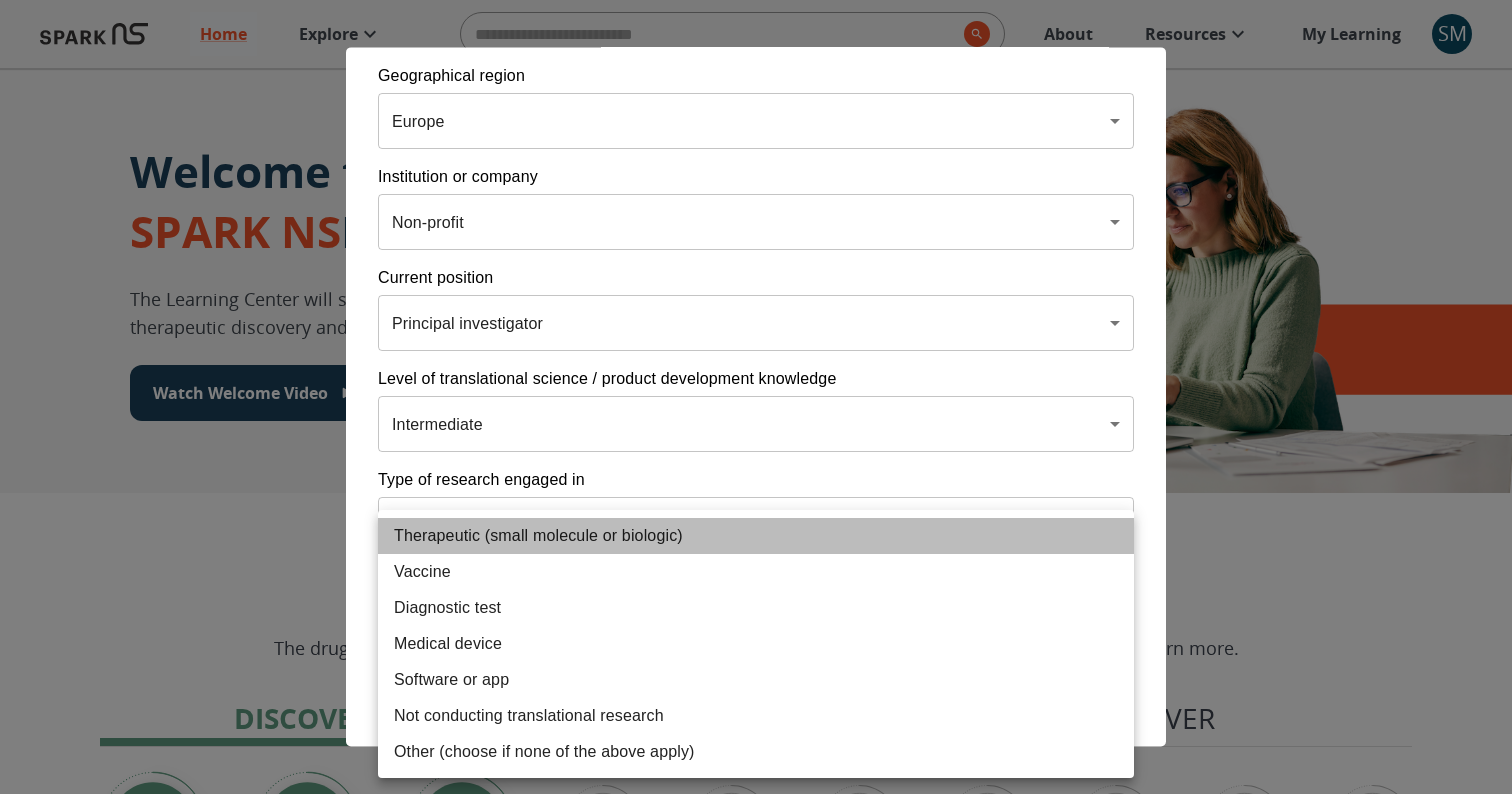 click on "Therapeutic (small molecule or biologic)" at bounding box center [756, 536] 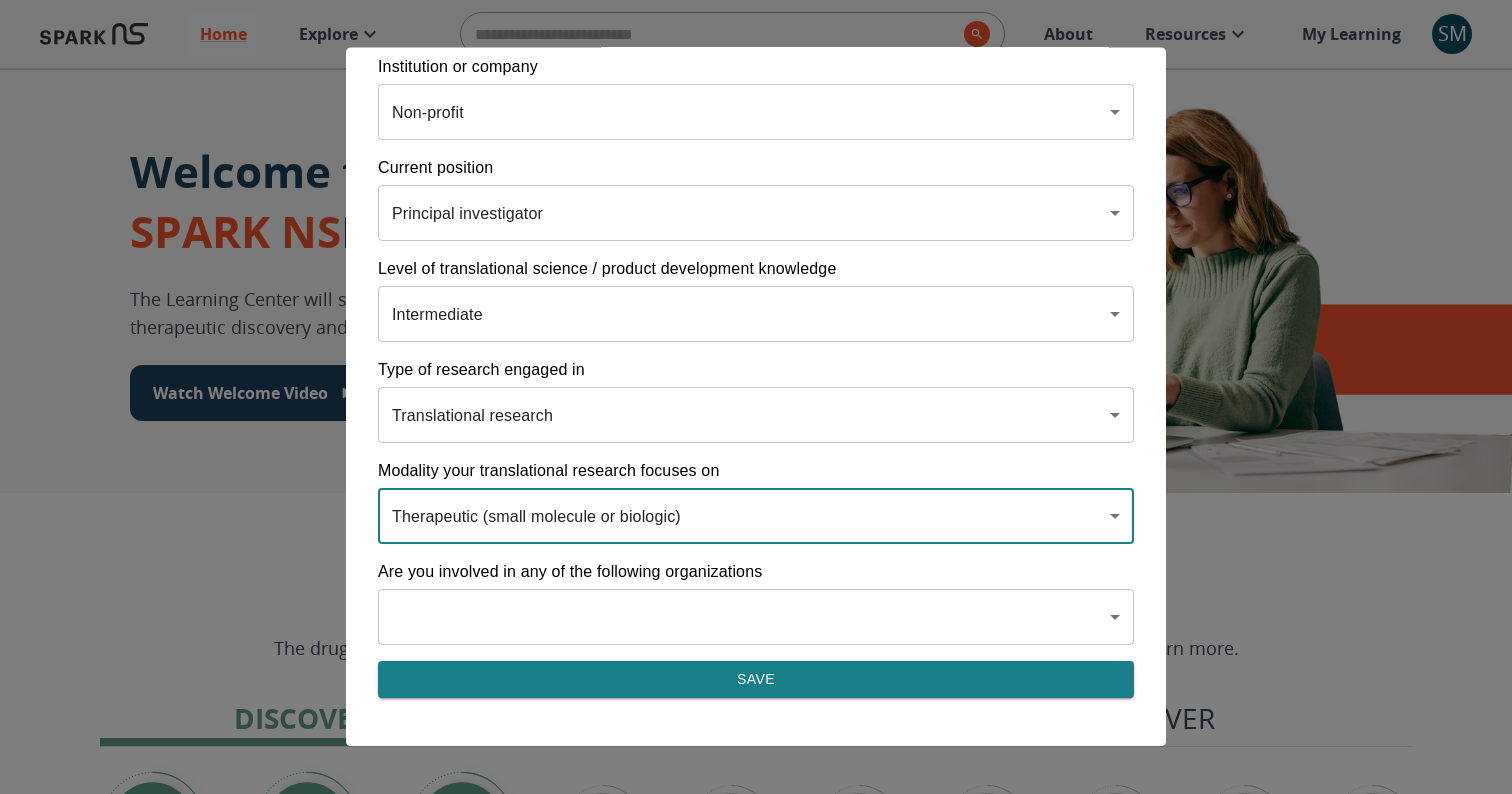 scroll, scrollTop: 212, scrollLeft: 0, axis: vertical 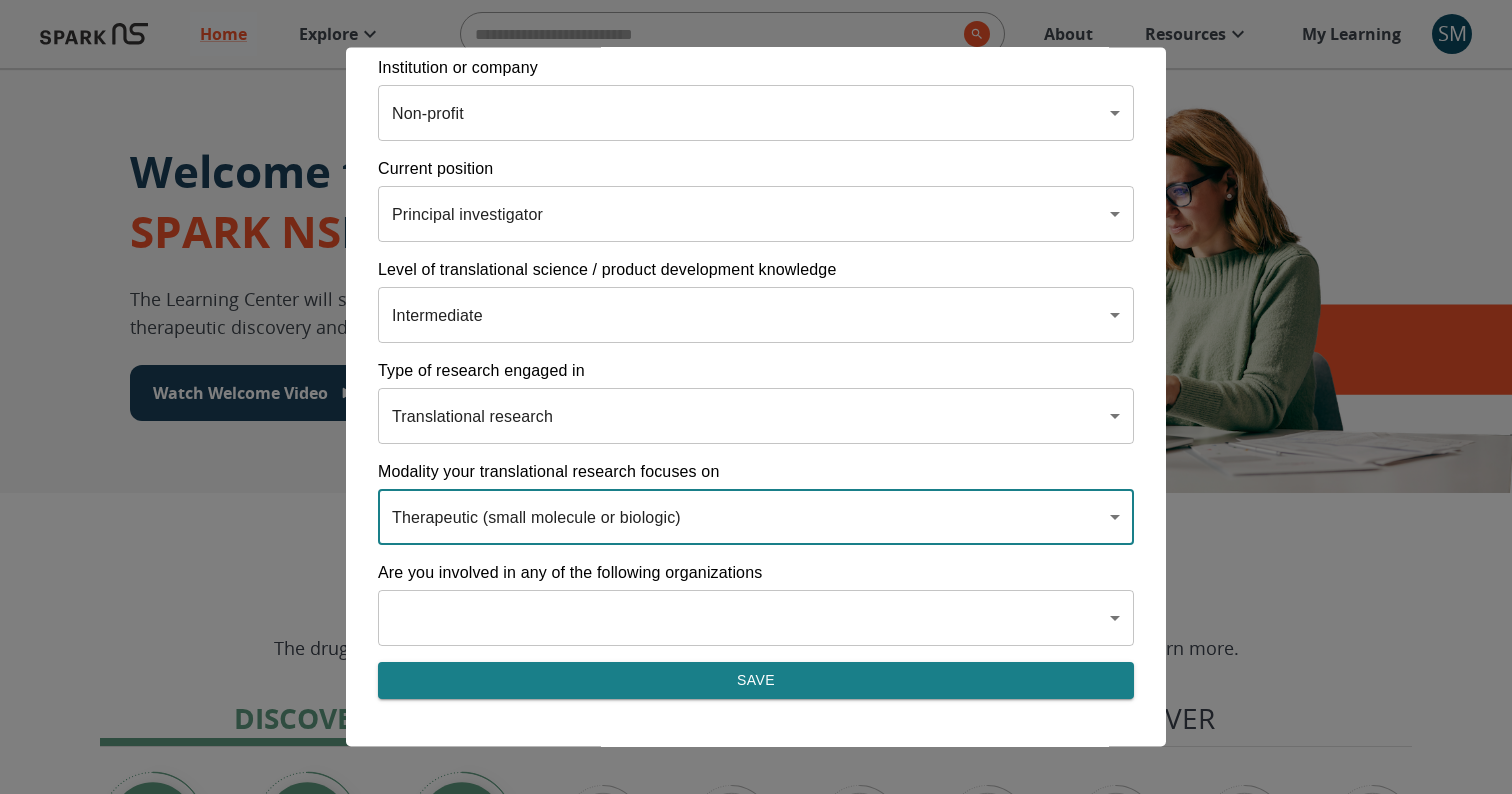 click on "Home Explore ​ About Resources My Learning SM Welcome to the SPARK NS  Learning Center The Learning Center will support your journey in translational research, therapeutic discovery and development, and commercialization. Watch Welcome Video The Drug Discovery and Development Process The drug development process typically has three phases. Discover, Develop, Deliver. Click each tab to learn more. Discover Develop Deliver Discover The Discover section covers foundational knowledge in drug discovery and
development, from identifying unmet medical need and understanding the disease to defining essential
product characteristics, therapeutic discovery, and optimization. You will also find information
supporting strategic planning, the basics of the market, and technology transfer as well as regulatory
and intellectual property considerations. Watch Video Your Learning, Your Way Courses Go to Courses Courses Go to Courses Modules Go to Modules Videos Go to Videos Contact Privacy" at bounding box center (756, 1253) 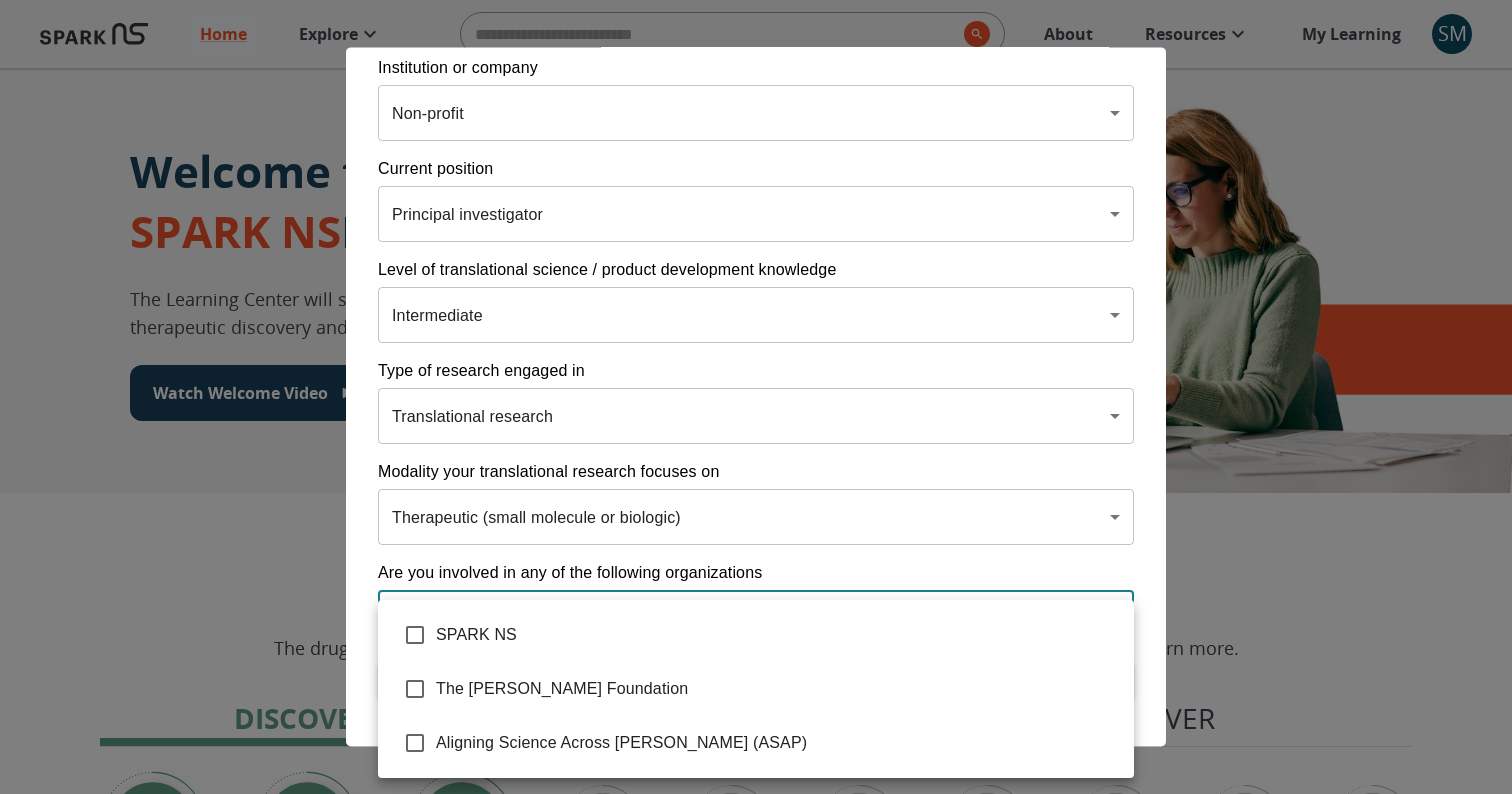 click at bounding box center [756, 397] 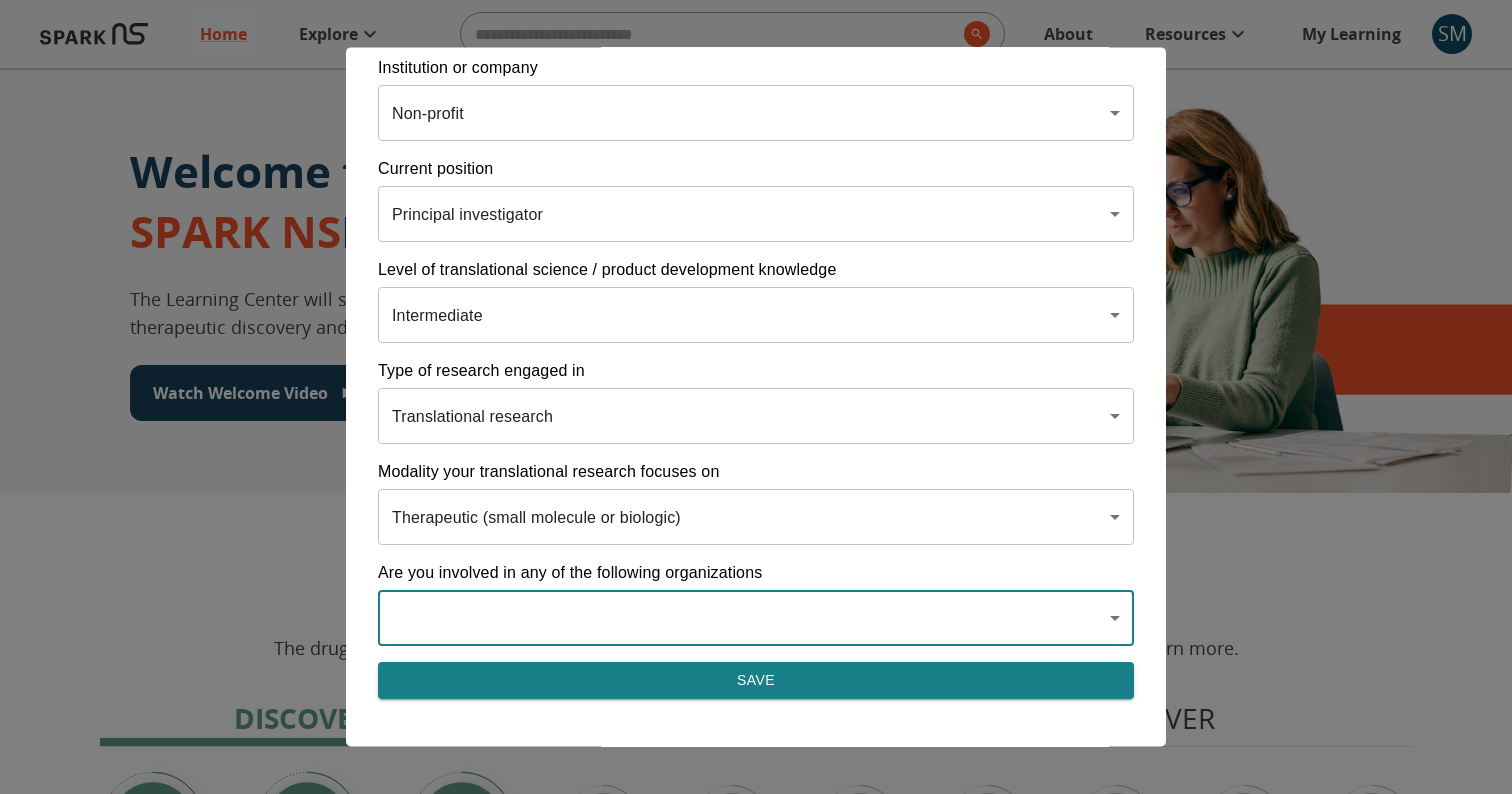 click on "Are you involved in any of the following organizations" at bounding box center [756, 573] 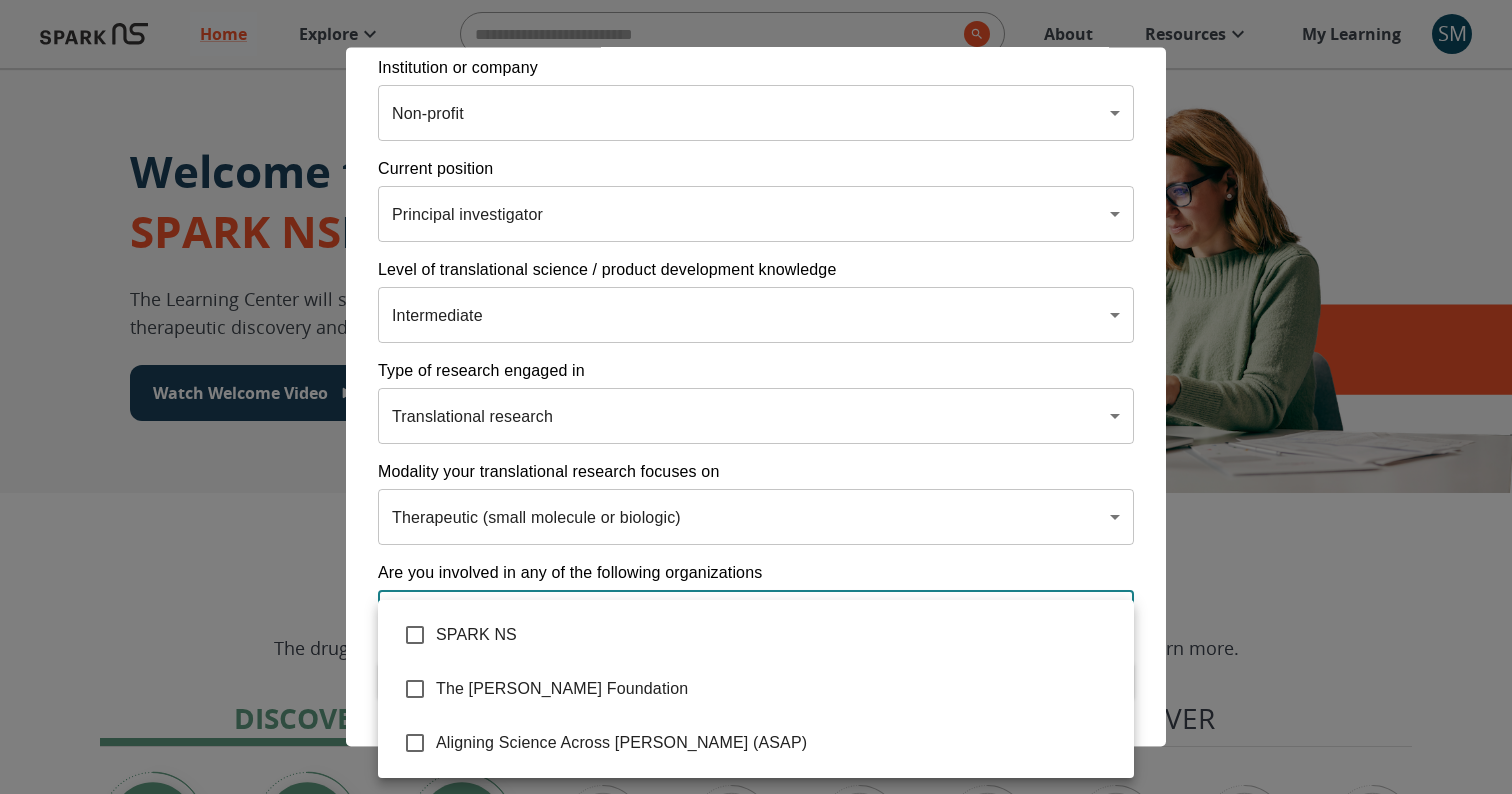click on "Home Explore ​ About Resources My Learning SM Welcome to the SPARK NS  Learning Center The Learning Center will support your journey in translational research, therapeutic discovery and development, and commercialization. Watch Welcome Video The Drug Discovery and Development Process The drug development process typically has three phases. Discover, Develop, Deliver. Click each tab to learn more. Discover Develop Deliver Discover The Discover section covers foundational knowledge in drug discovery and
development, from identifying unmet medical need and understanding the disease to defining essential
product characteristics, therapeutic discovery, and optimization. You will also find information
supporting strategic planning, the basics of the market, and technology transfer as well as regulatory
and intellectual property considerations. Watch Video Your Learning, Your Way Courses Go to Courses Courses Go to Courses Modules Go to Modules Videos Go to Videos Contact Privacy" at bounding box center (756, 1253) 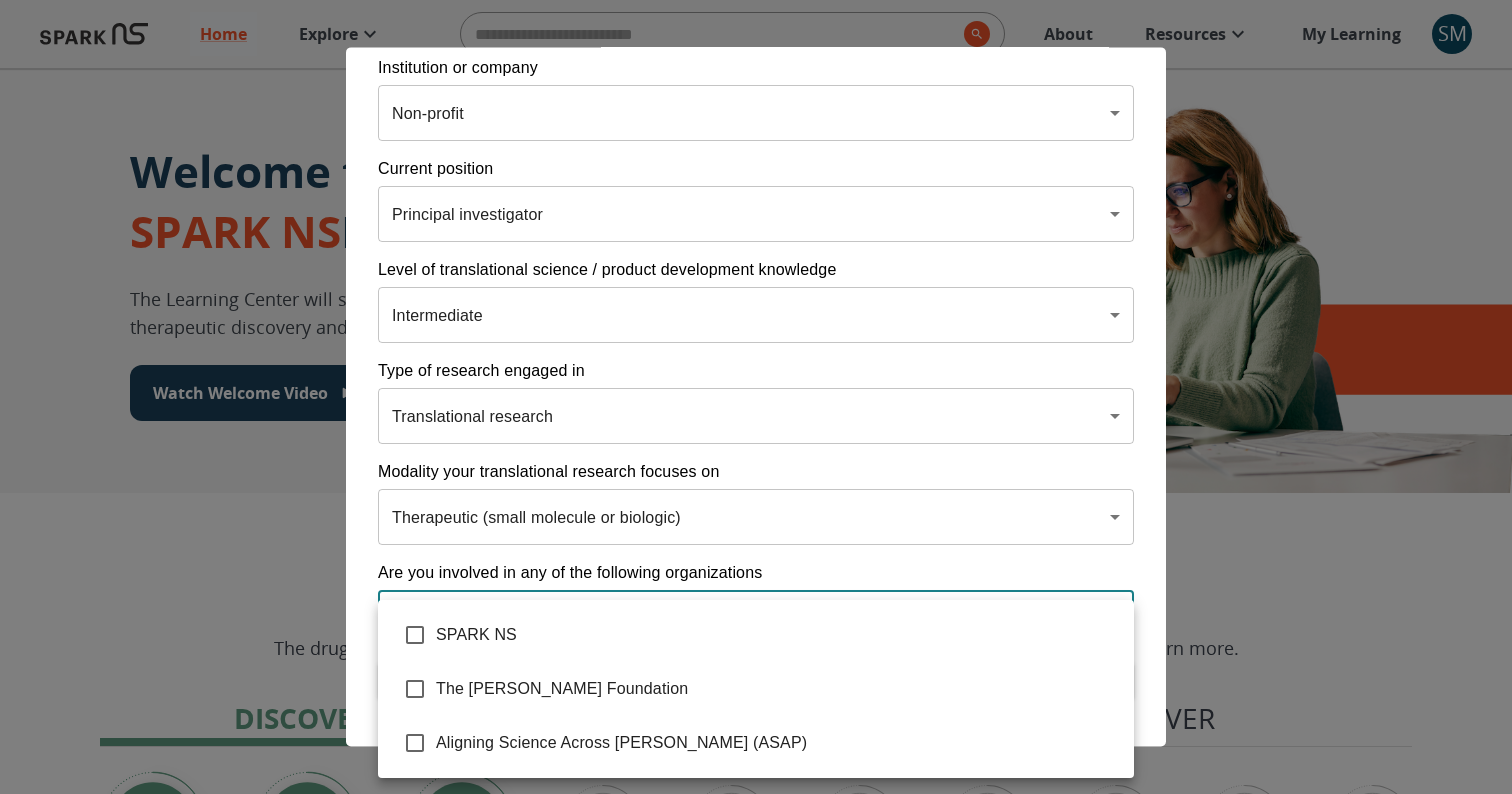 click at bounding box center (756, 397) 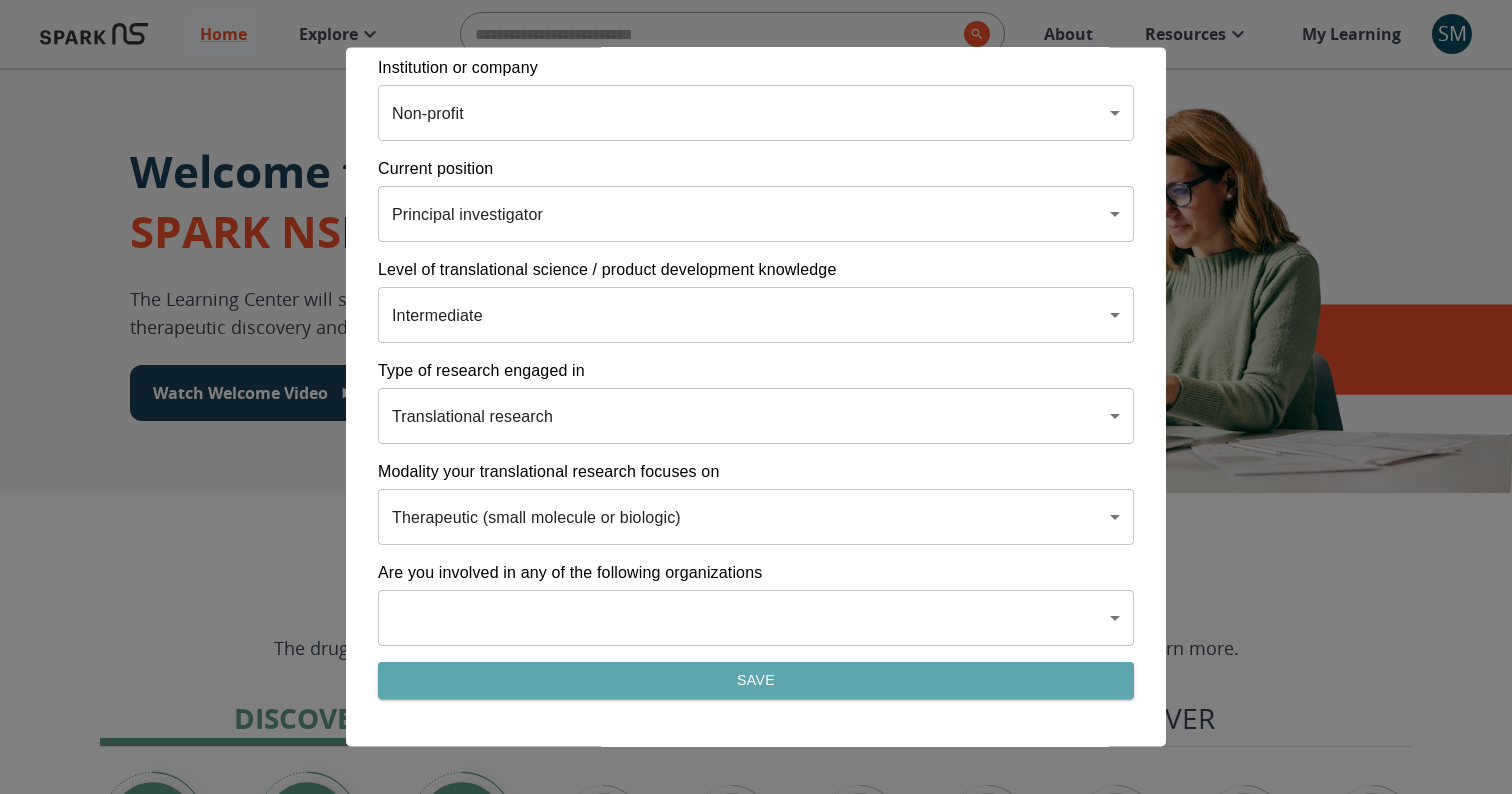 click on "Save" at bounding box center (756, 680) 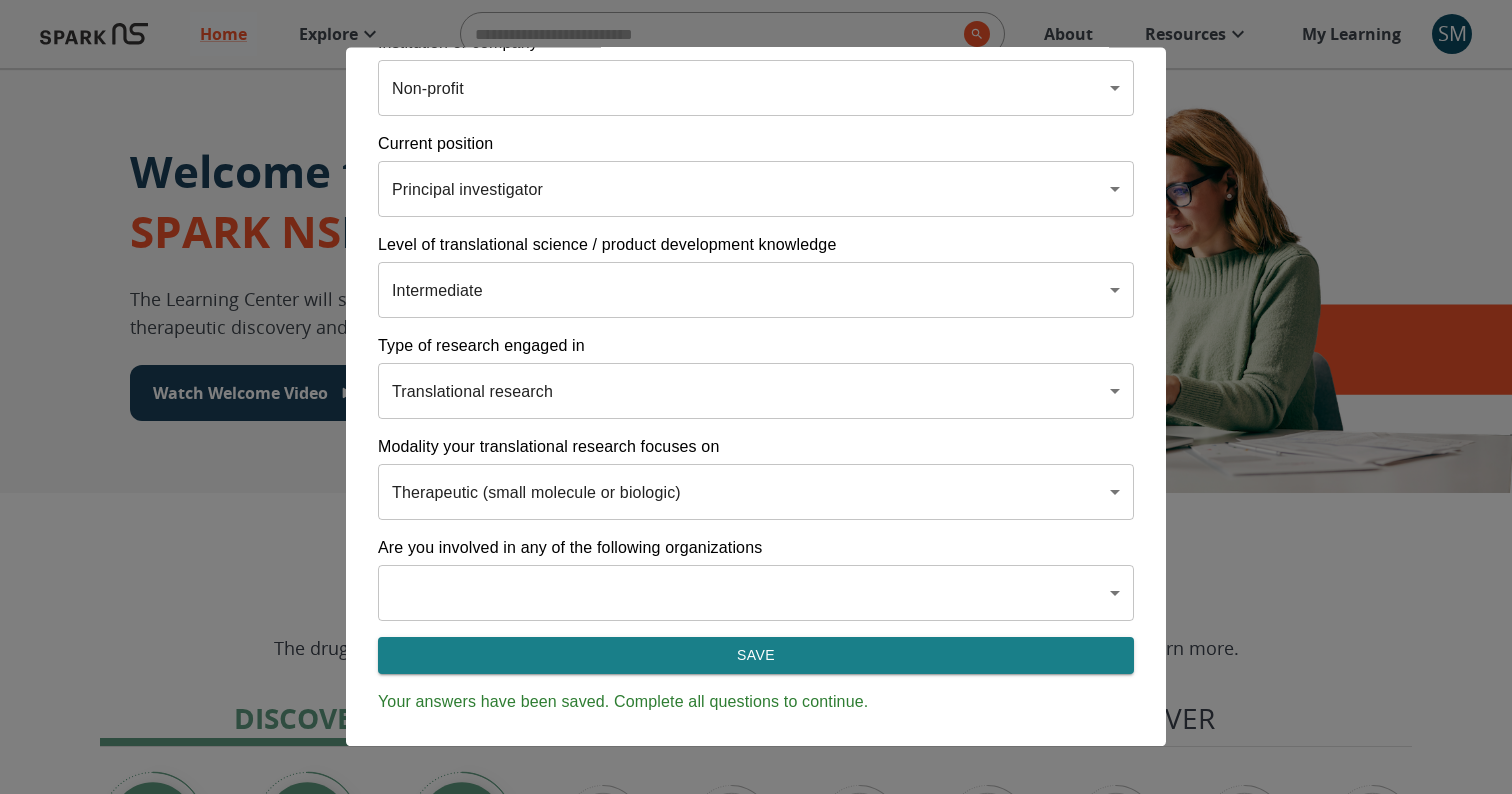 scroll, scrollTop: 236, scrollLeft: 0, axis: vertical 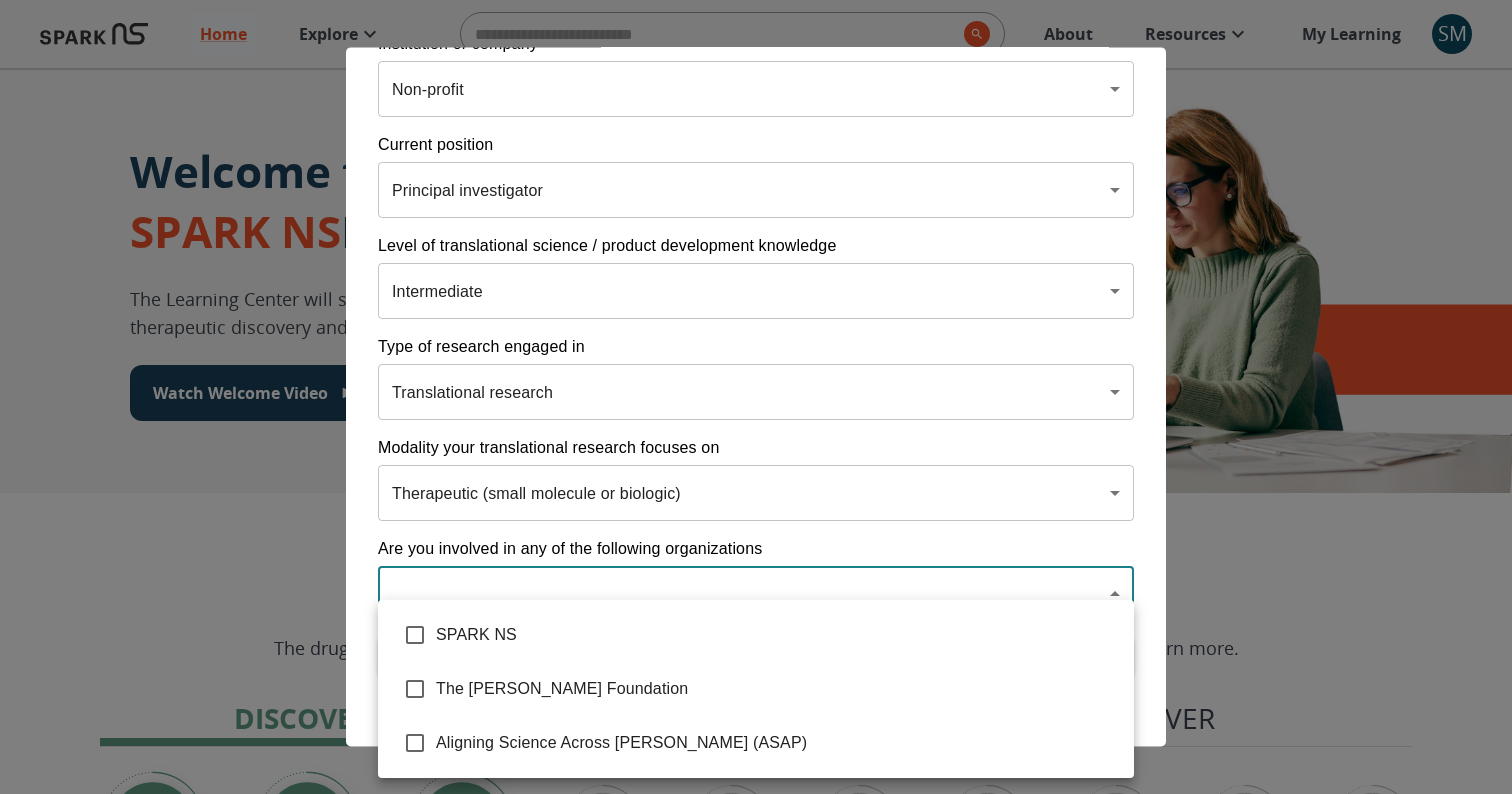 click on "Home Explore ​ About Resources My Learning SM Welcome to the SPARK NS  Learning Center The Learning Center will support your journey in translational research, therapeutic discovery and development, and commercialization. Watch Welcome Video The Drug Discovery and Development Process The drug development process typically has three phases. Discover, Develop, Deliver. Click each tab to learn more. Discover Develop Deliver Discover The Discover section covers foundational knowledge in drug discovery and
development, from identifying unmet medical need and understanding the disease to defining essential
product characteristics, therapeutic discovery, and optimization. You will also find information
supporting strategic planning, the basics of the market, and technology transfer as well as regulatory
and intellectual property considerations. Watch Video Your Learning, Your Way Courses Go to Courses Courses Go to Courses Modules Go to Modules Videos Go to Videos Contact Privacy" at bounding box center (756, 1253) 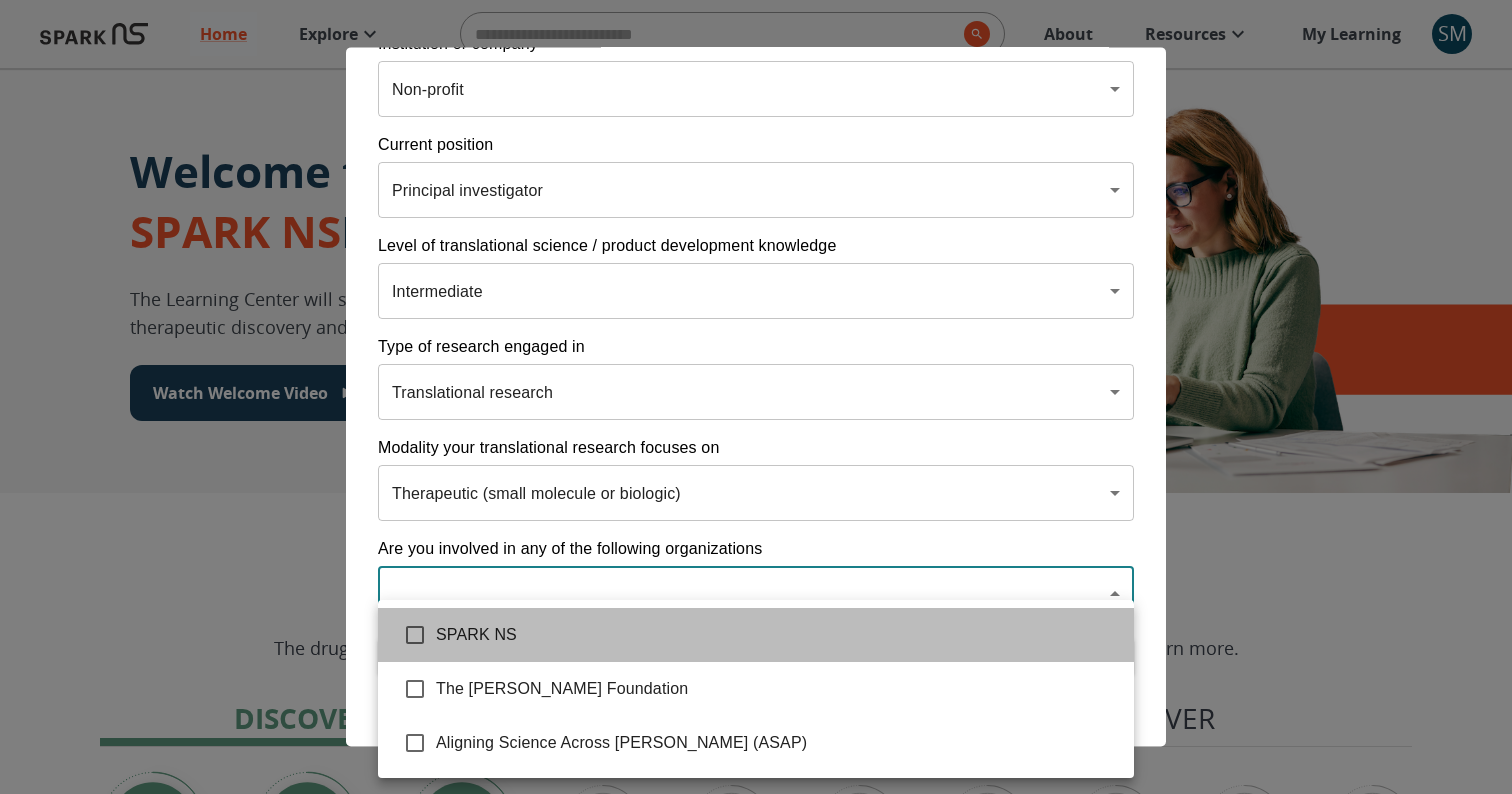 click on "SPARK NS" at bounding box center (777, 635) 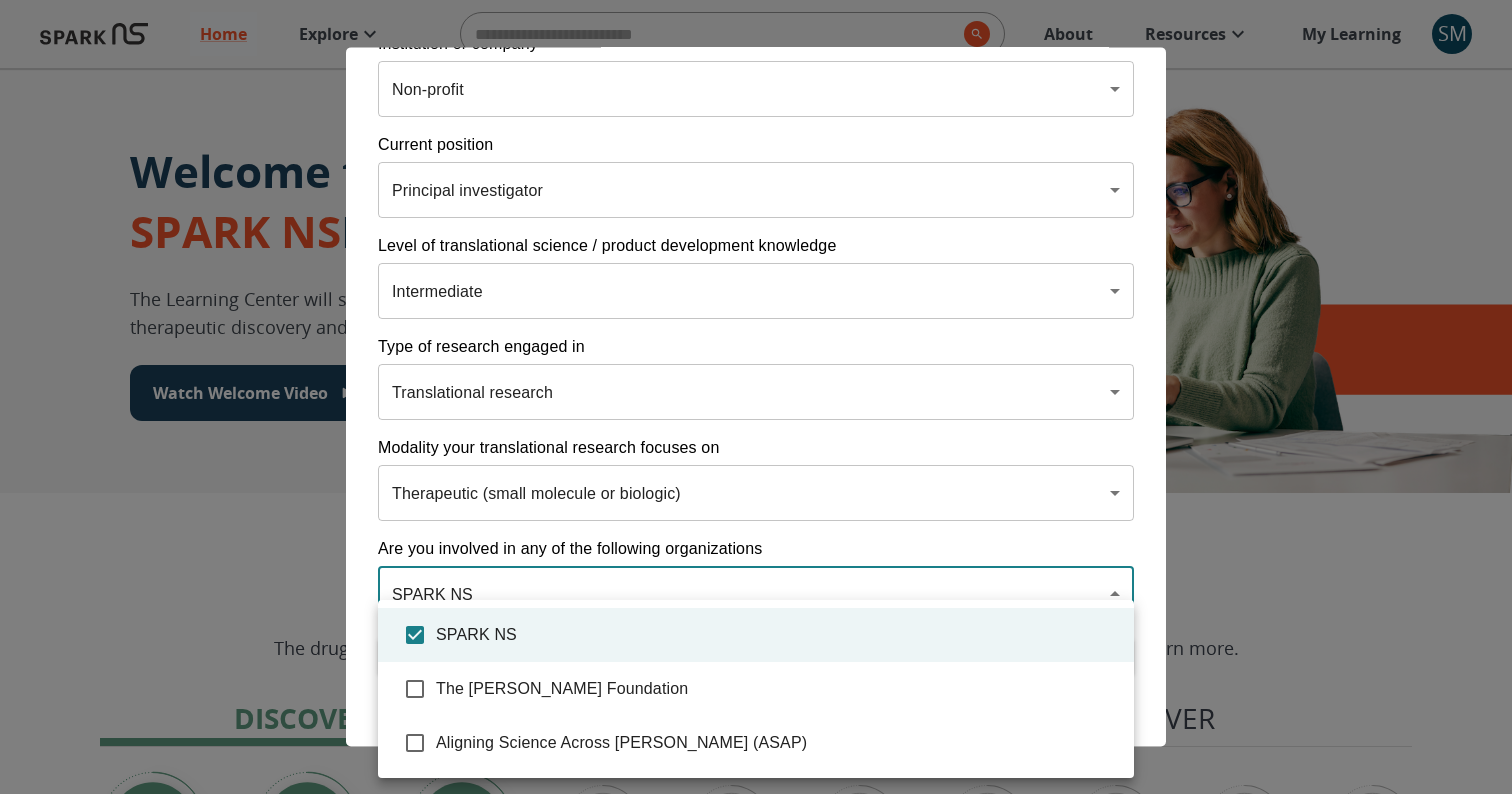 click at bounding box center (756, 397) 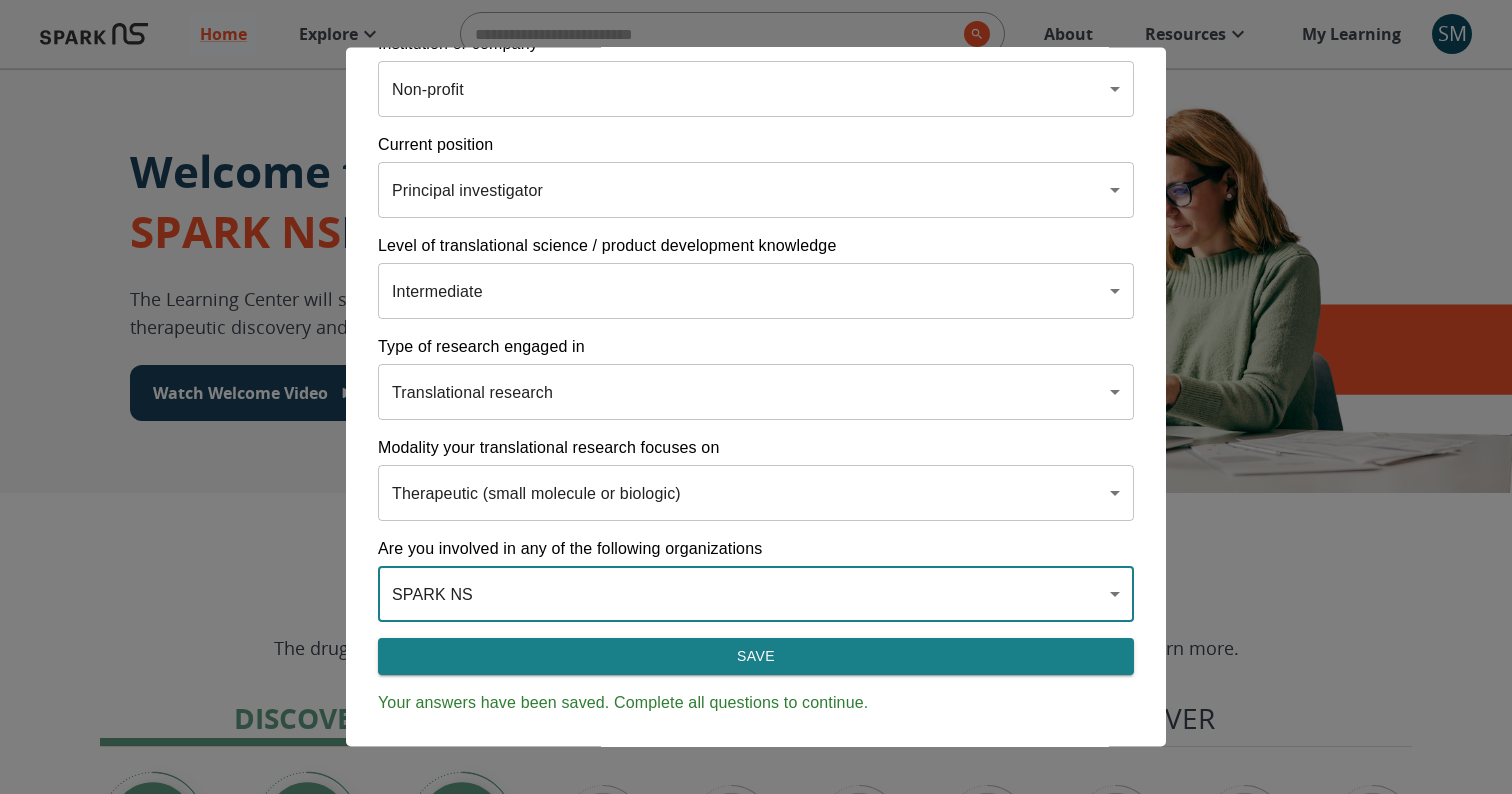 click on "Save" at bounding box center (756, 656) 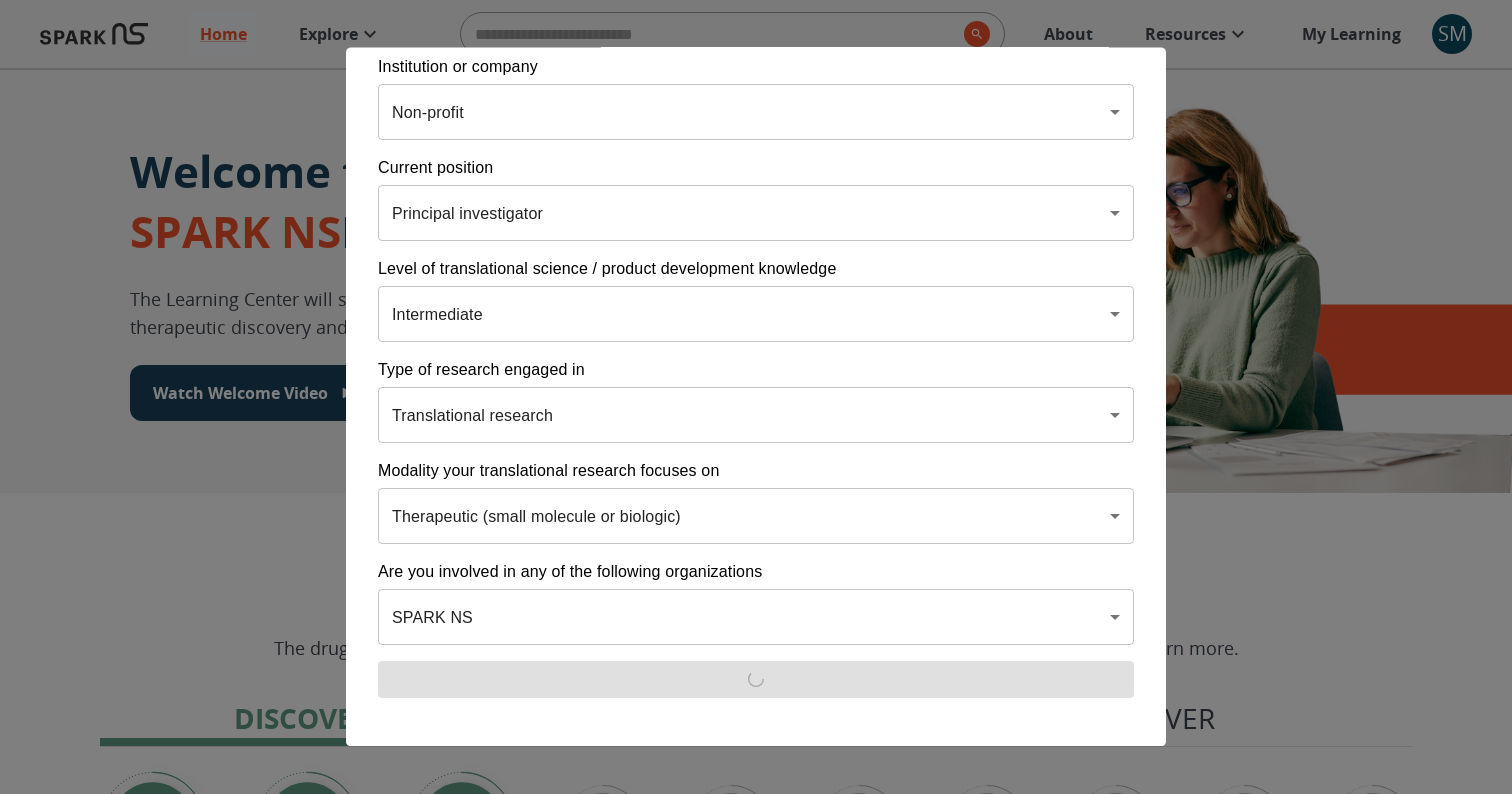 scroll, scrollTop: 212, scrollLeft: 0, axis: vertical 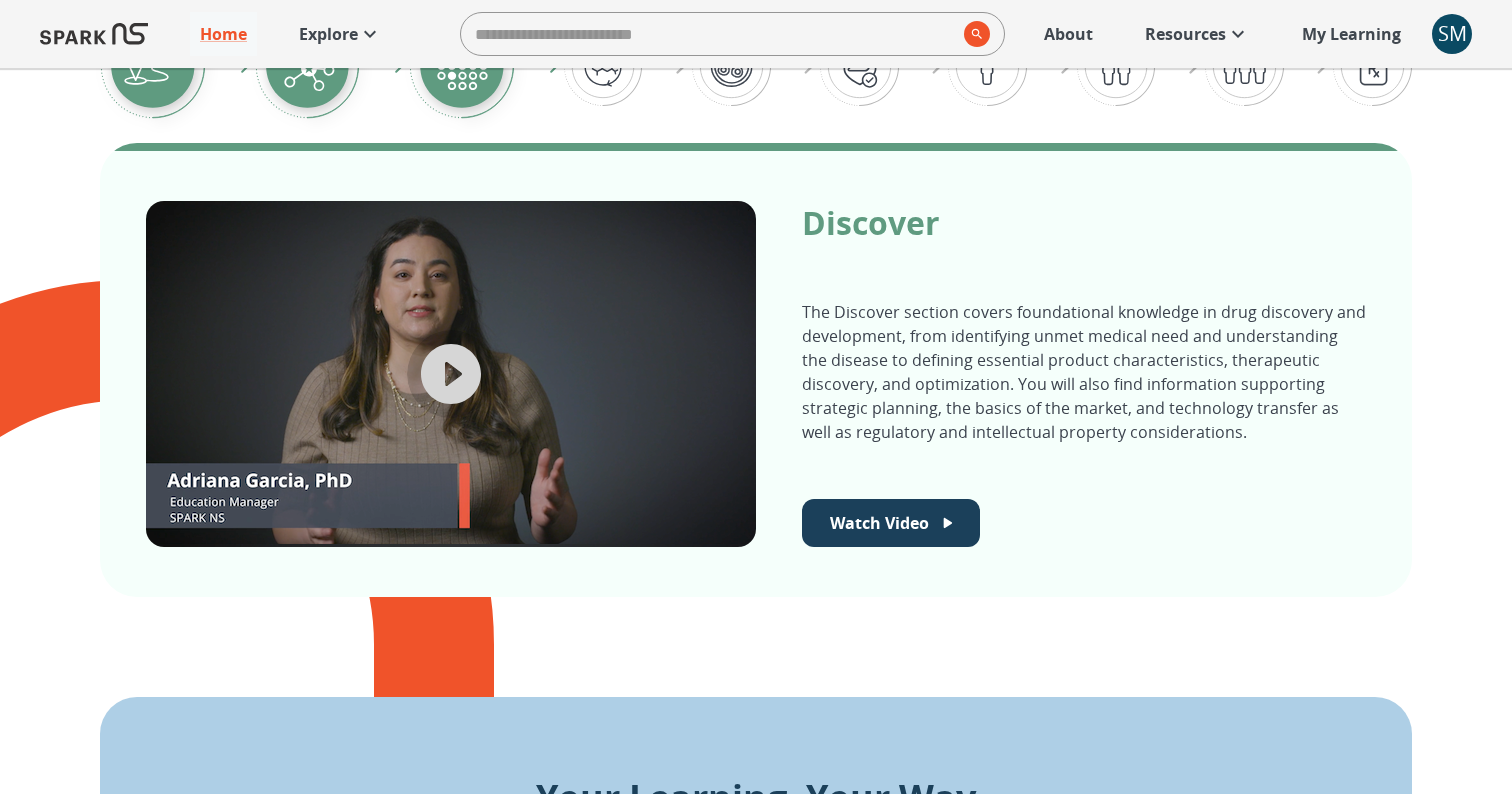 click 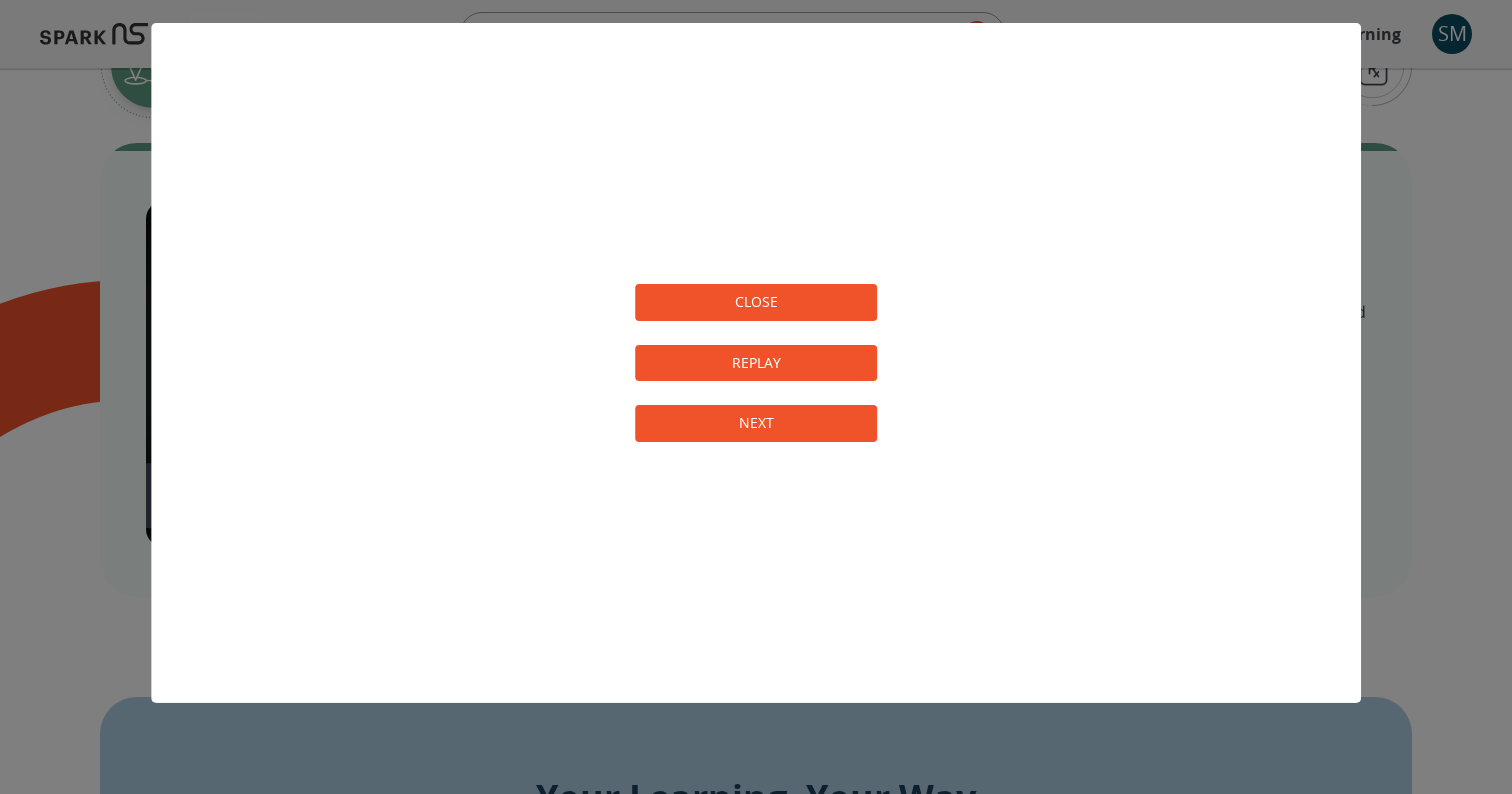 click on "NEXT" at bounding box center [756, 423] 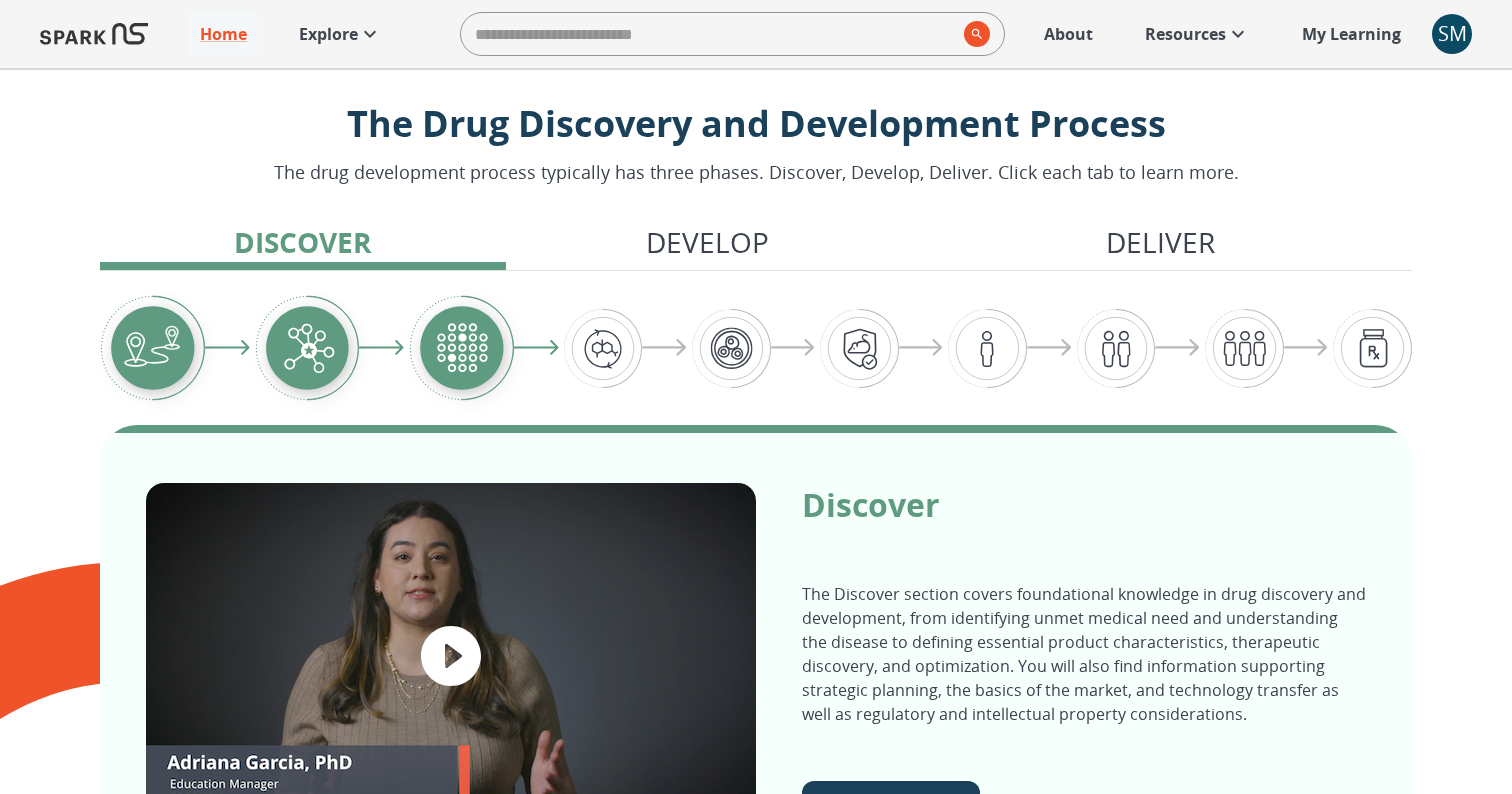 scroll, scrollTop: 499, scrollLeft: 0, axis: vertical 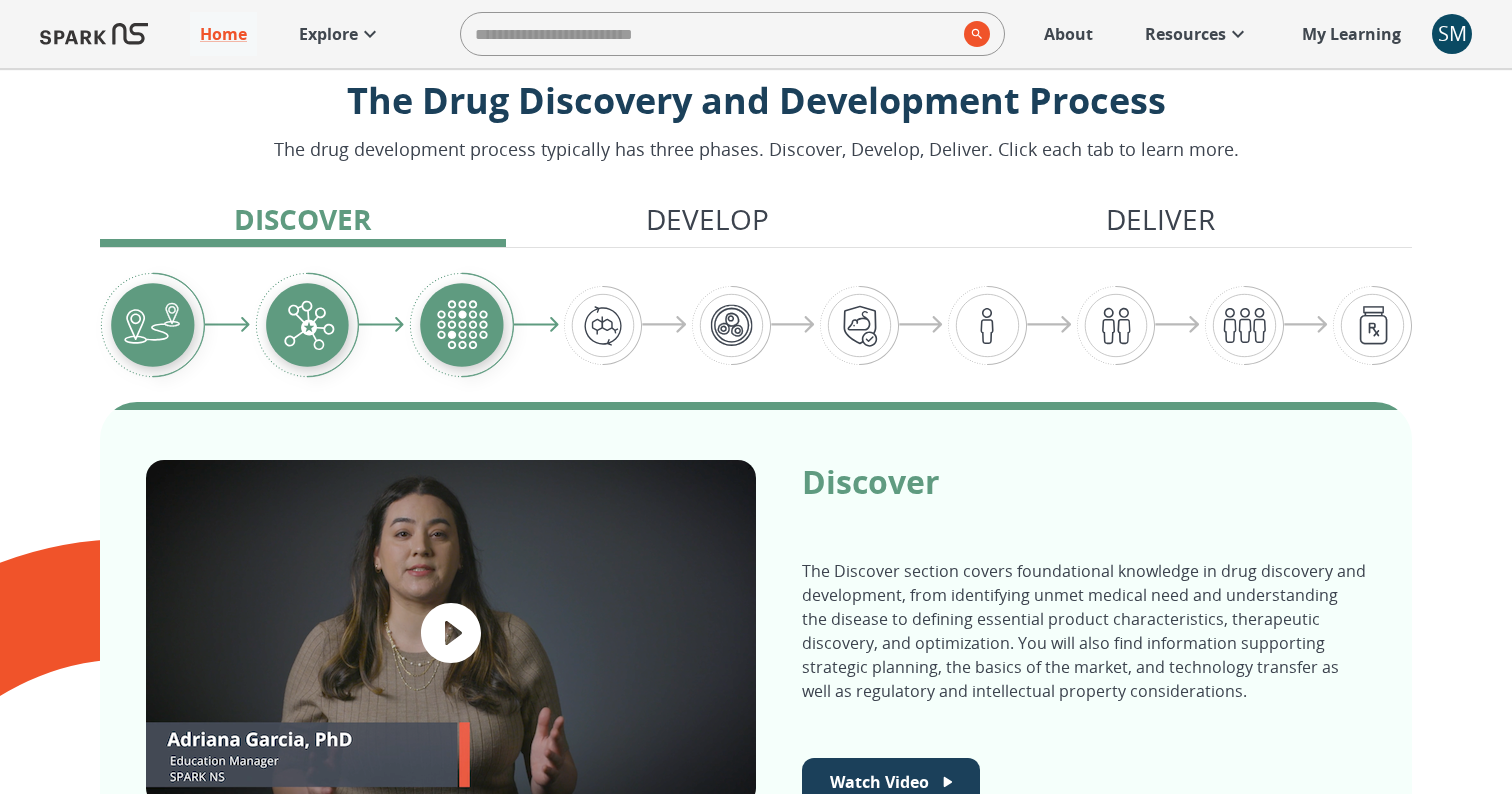 click at bounding box center (152, 325) 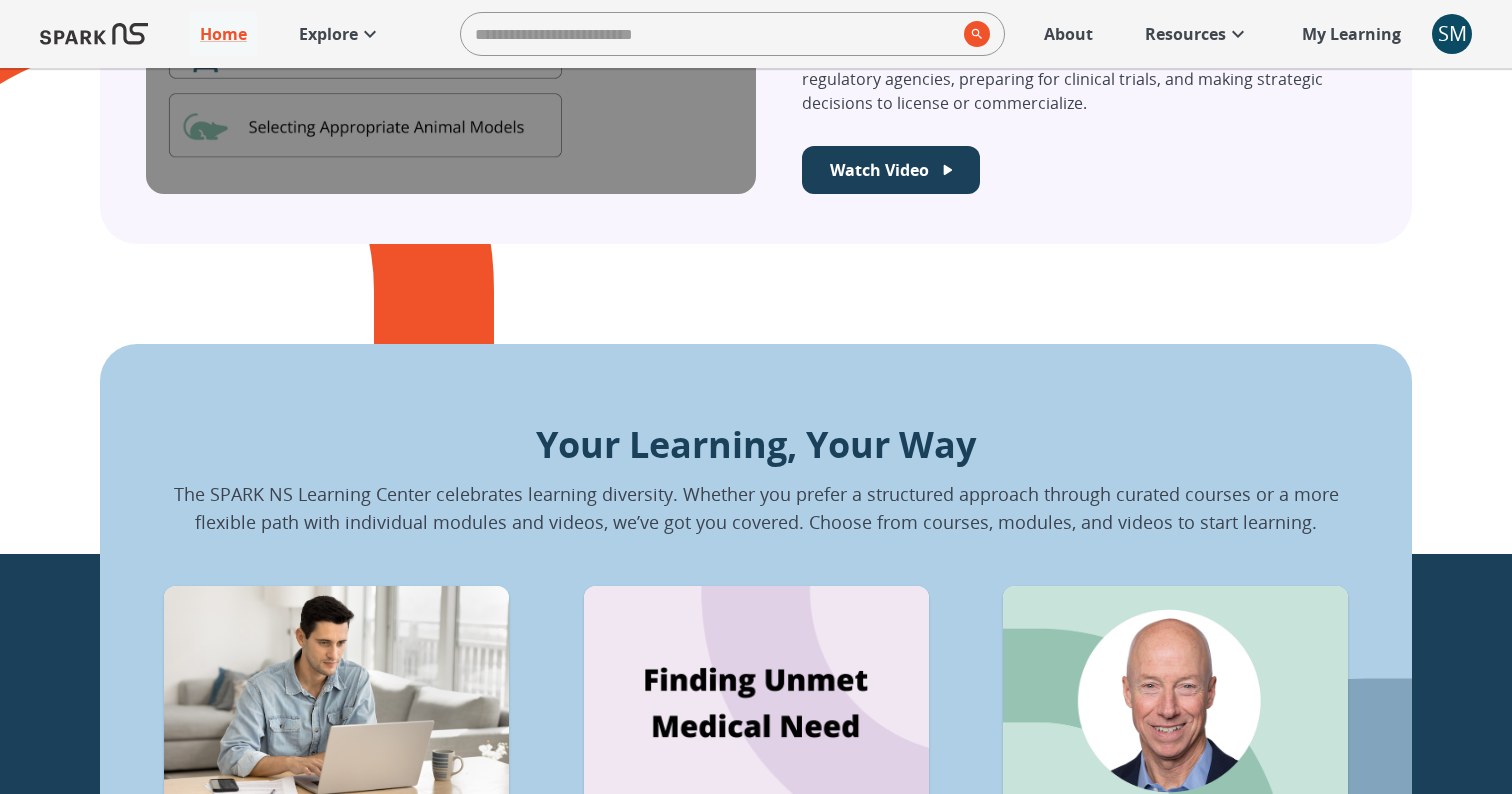 scroll, scrollTop: 1536, scrollLeft: 0, axis: vertical 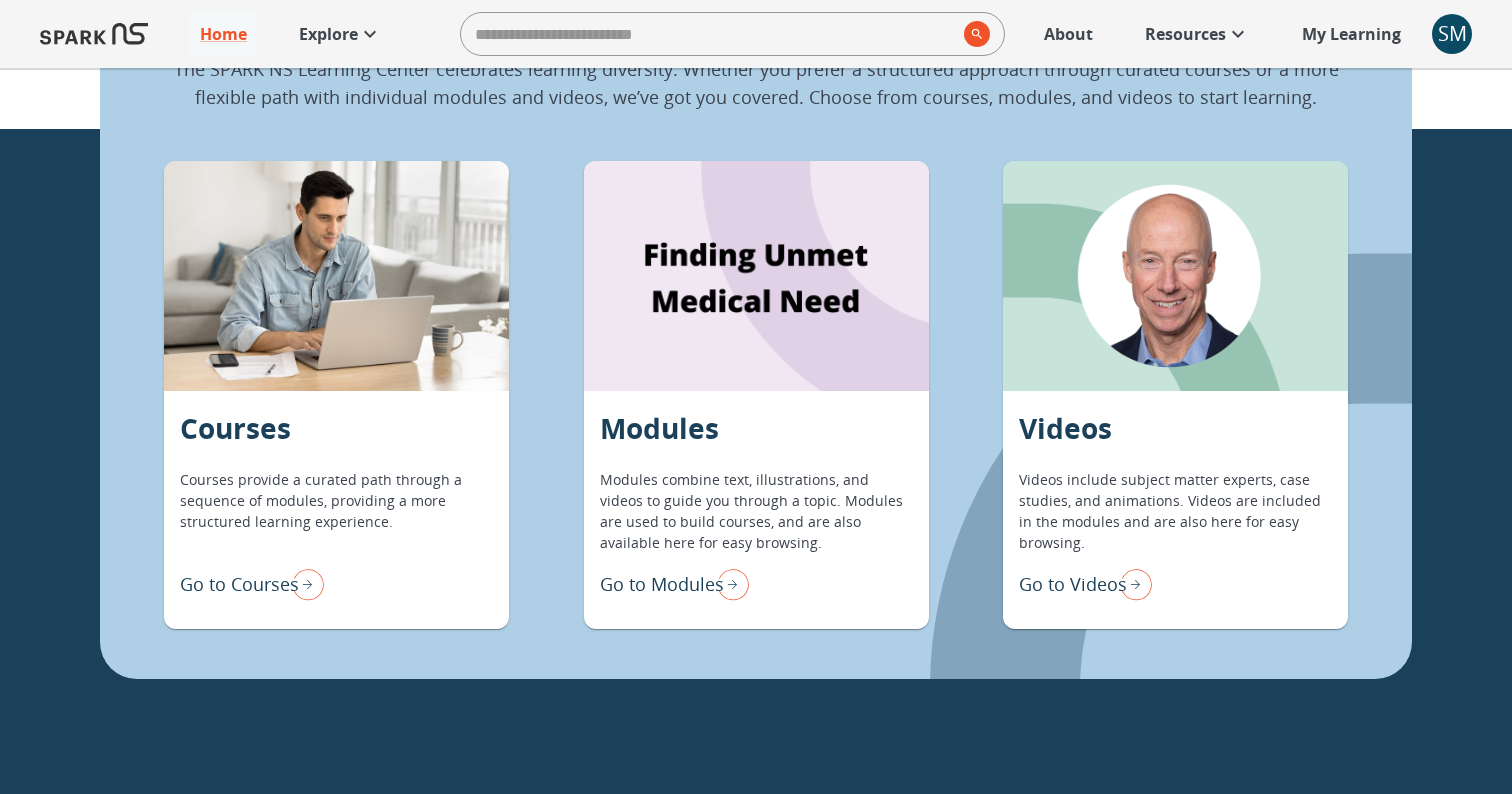 click at bounding box center (1132, 584) 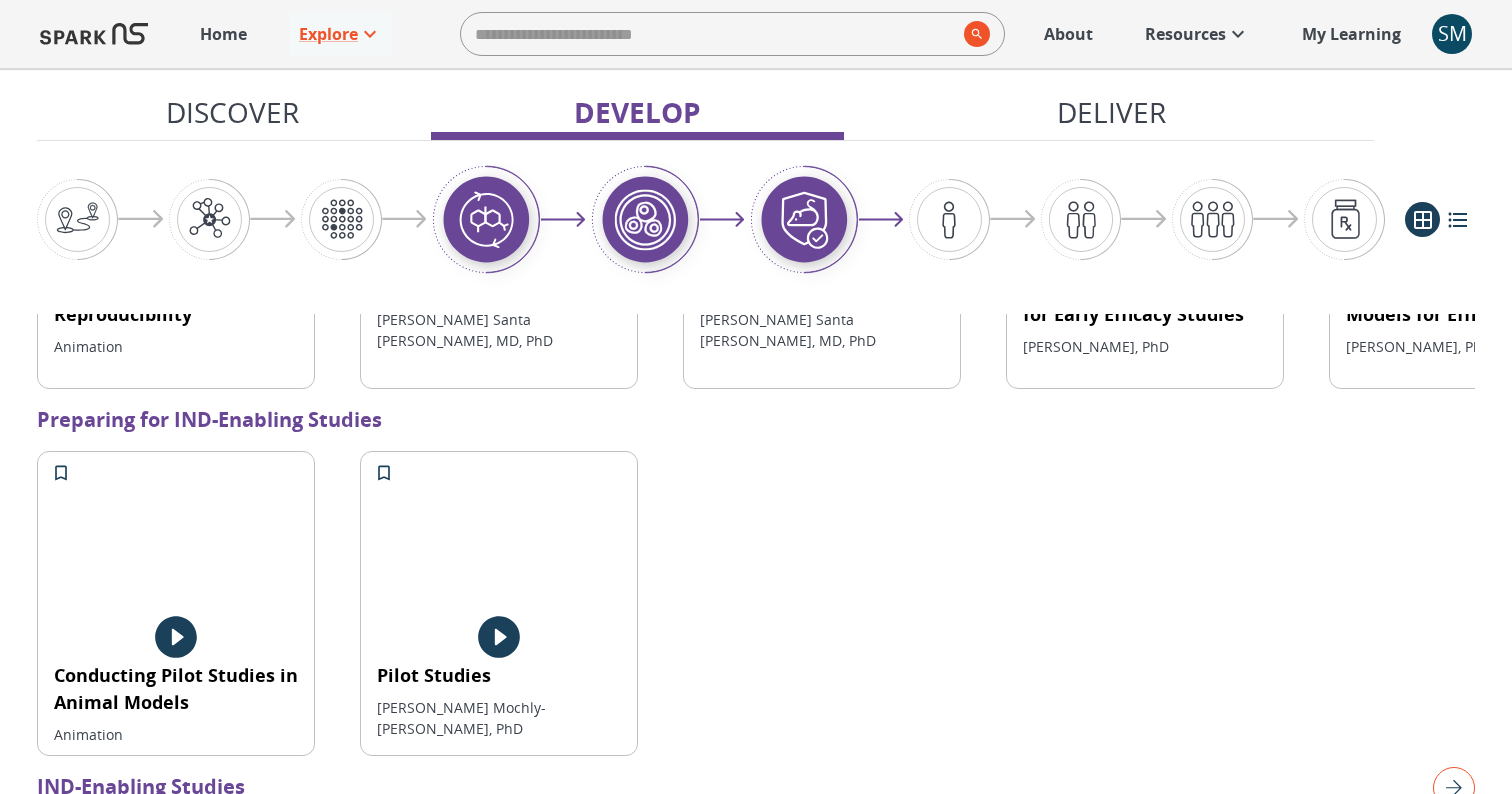 scroll, scrollTop: 2111, scrollLeft: 0, axis: vertical 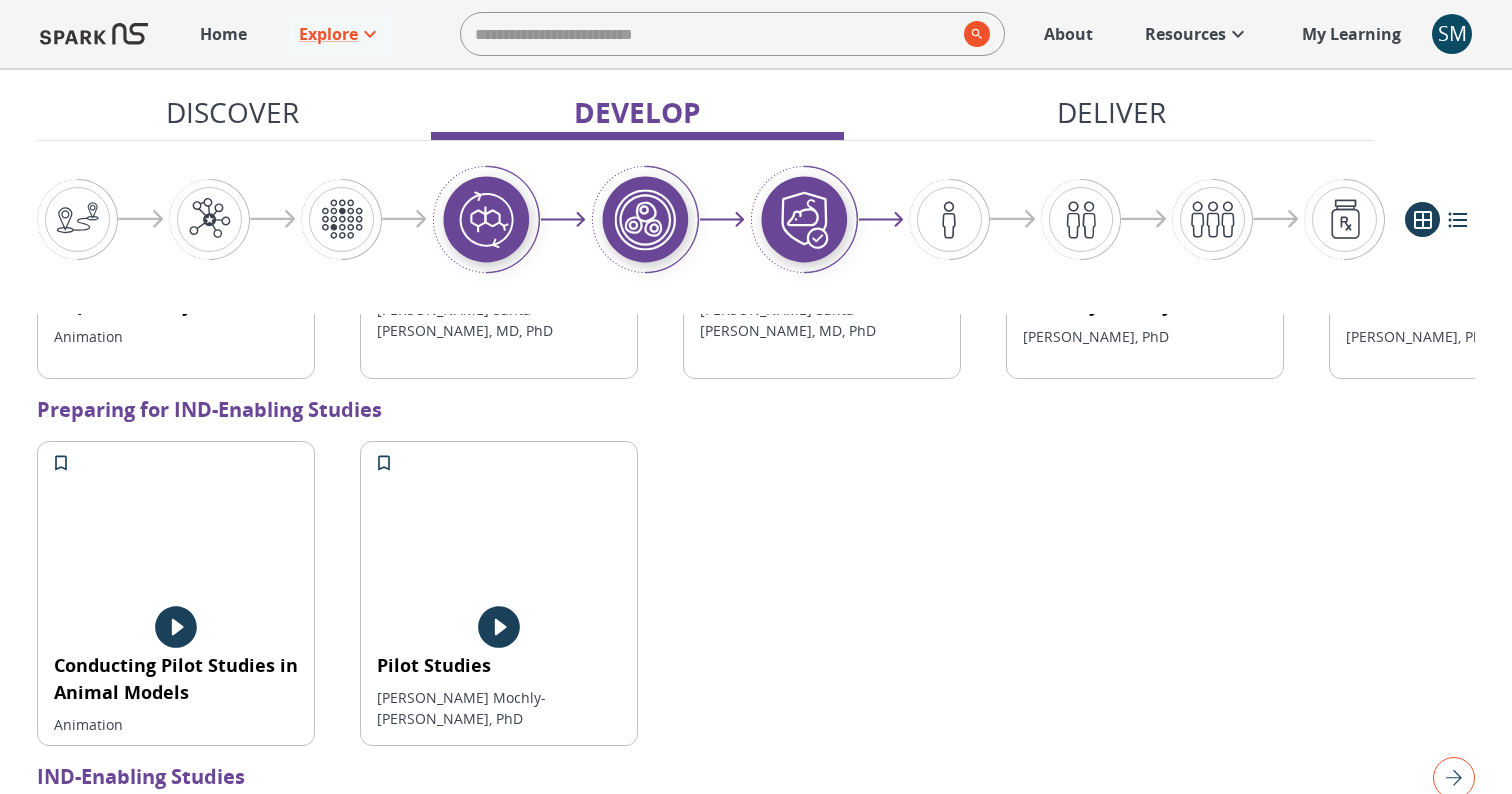 click on "Conducting Pilot Studies in Animal Models Animation Pilot Studies [PERSON_NAME] Mochly-[PERSON_NAME], PhD" at bounding box center [756, 593] 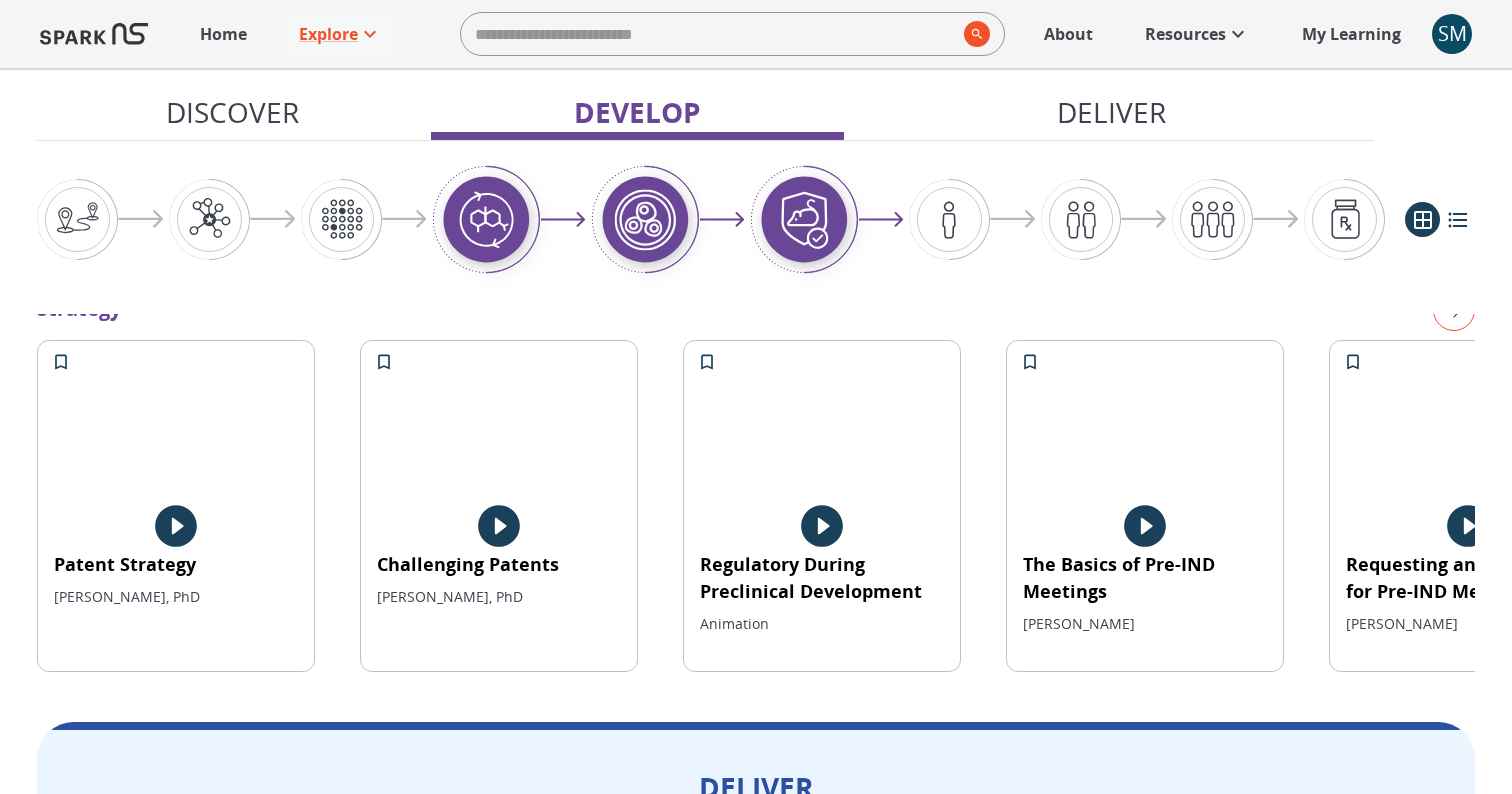 scroll, scrollTop: 2967, scrollLeft: 0, axis: vertical 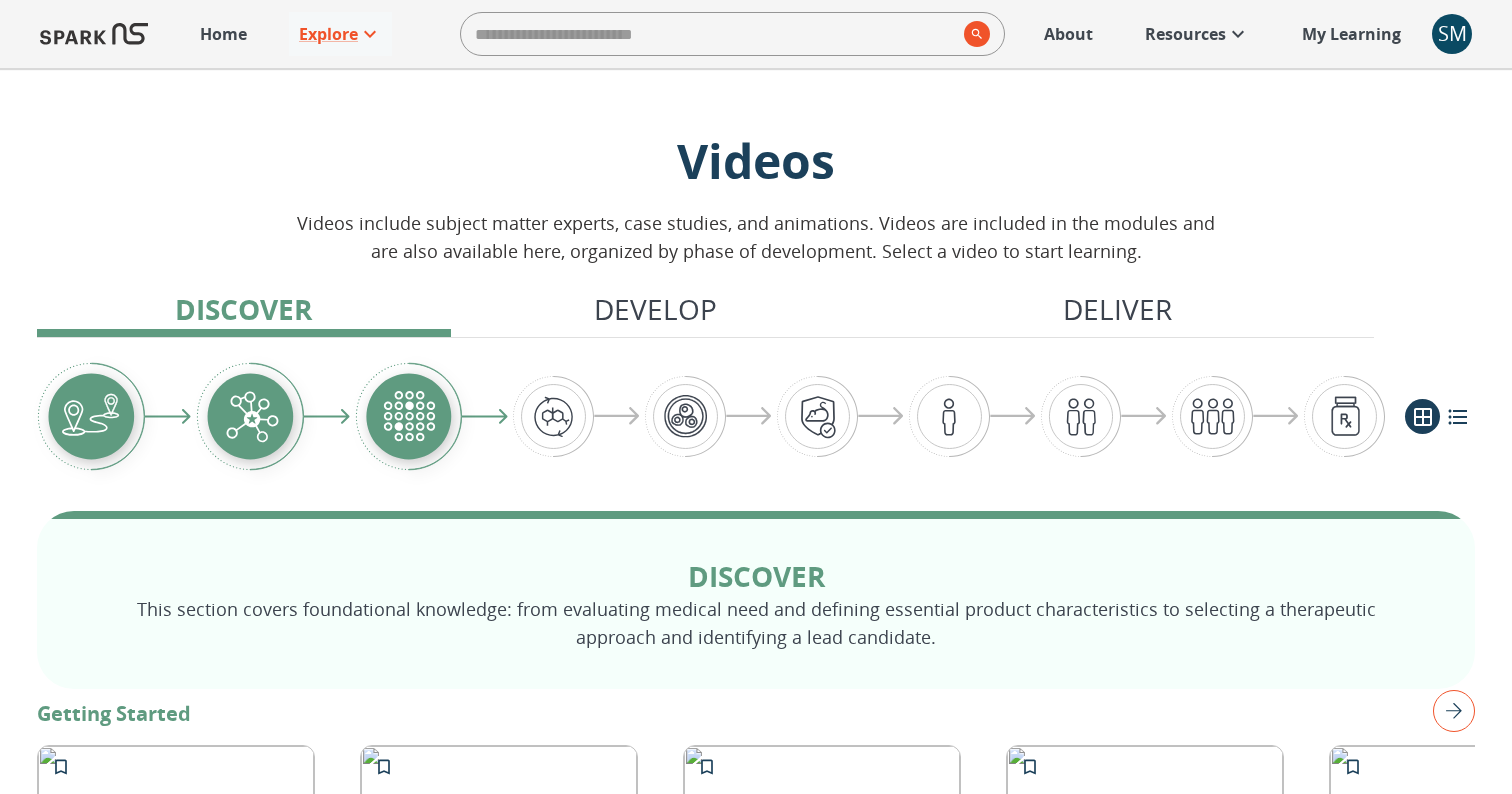 click on "Deliver" at bounding box center (1117, 309) 